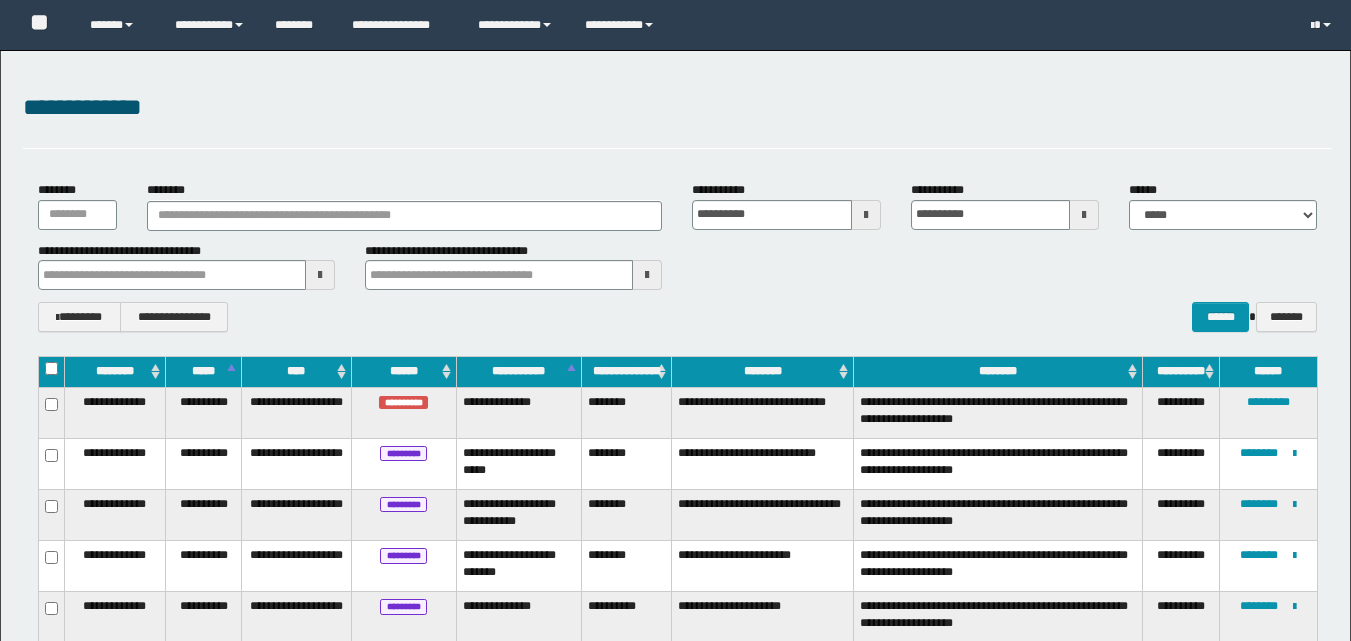 scroll, scrollTop: 0, scrollLeft: 0, axis: both 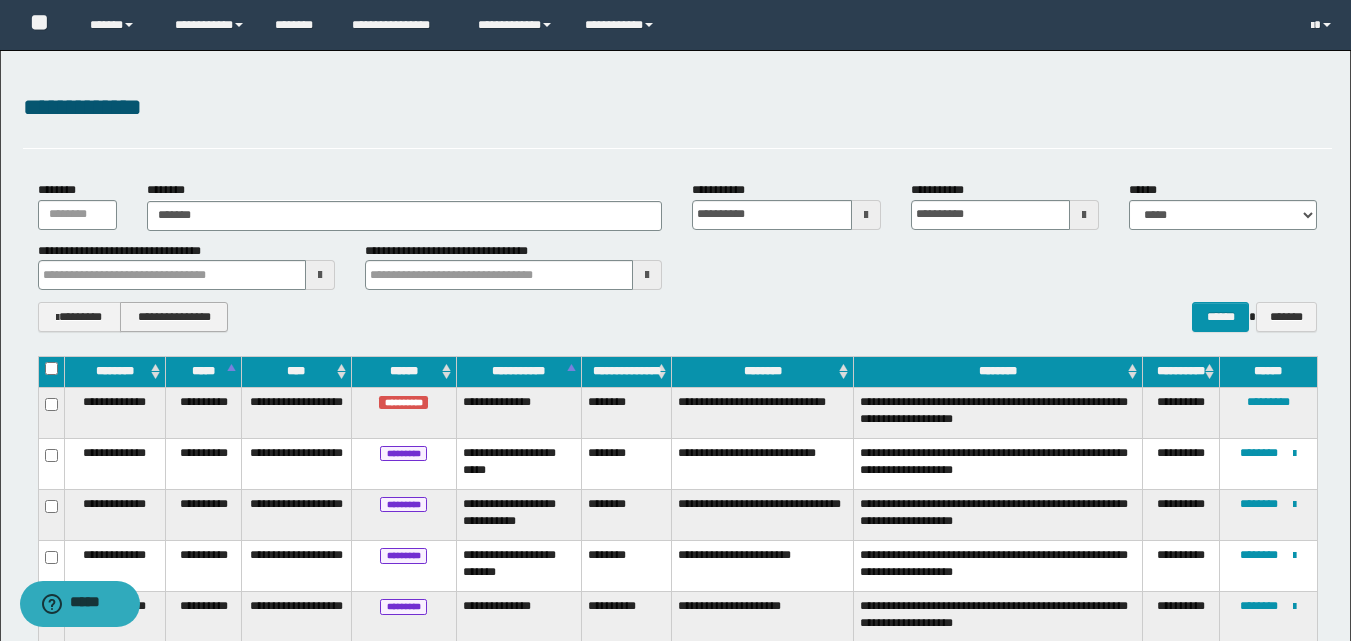 type on "********" 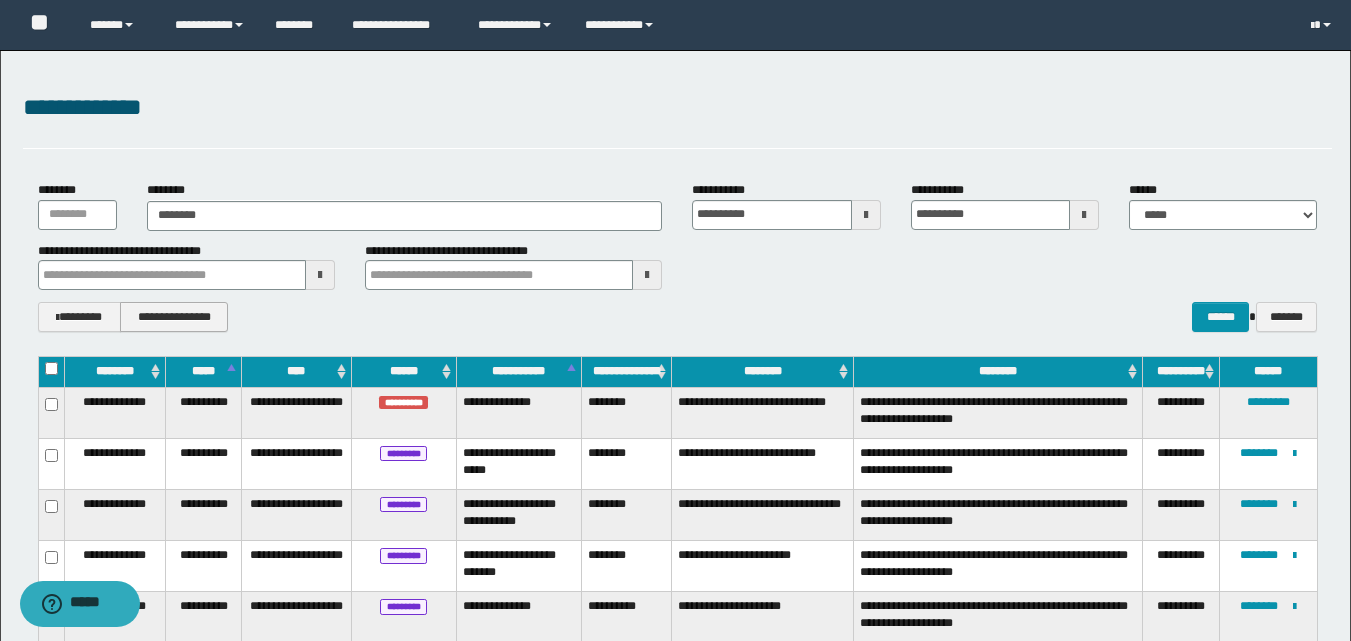 type on "********" 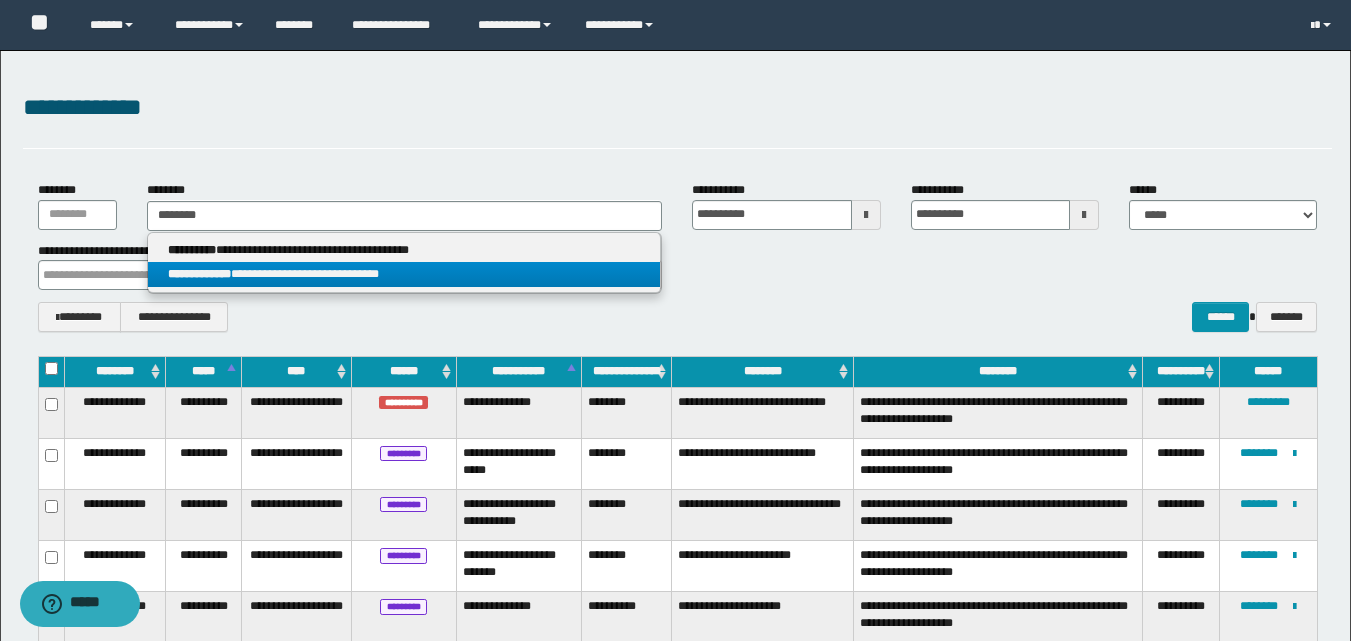 type on "********" 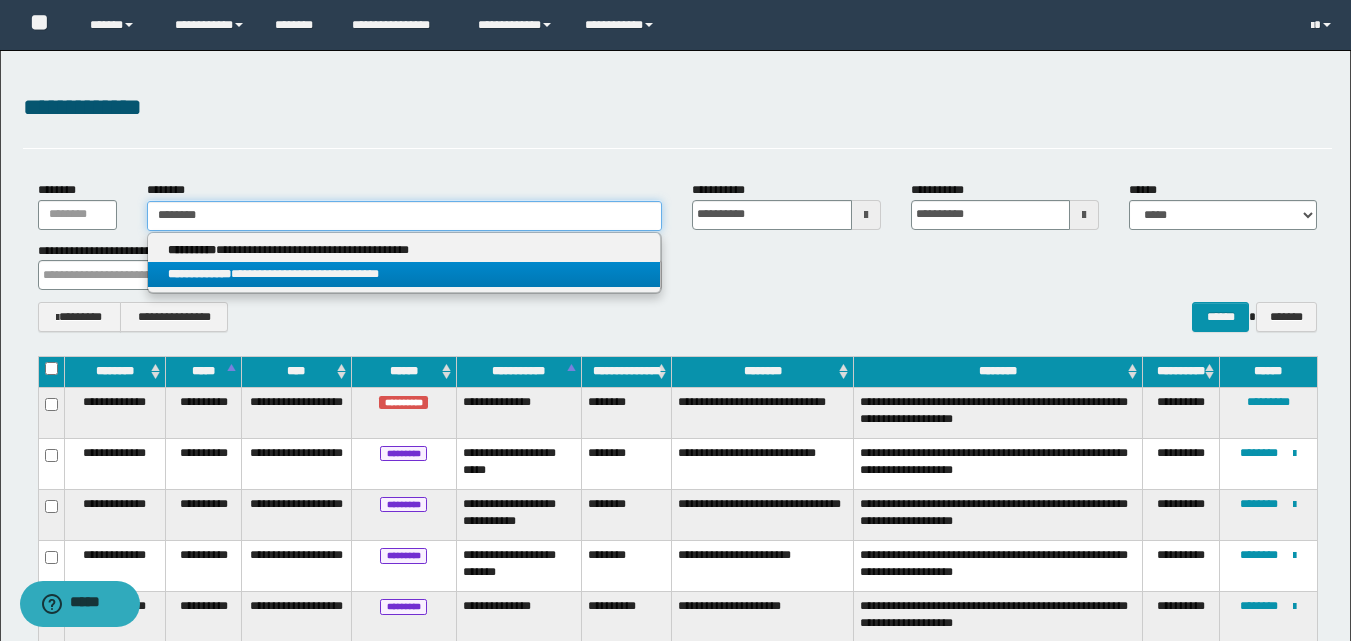 type 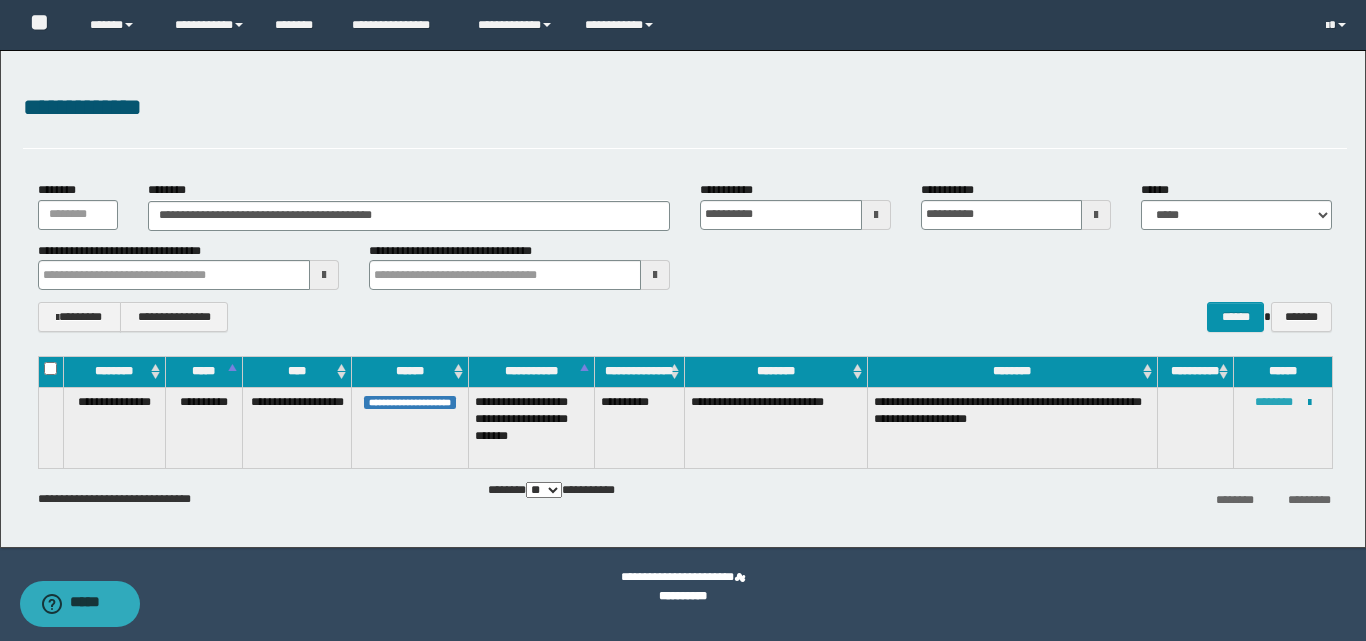 click on "********" at bounding box center (1274, 402) 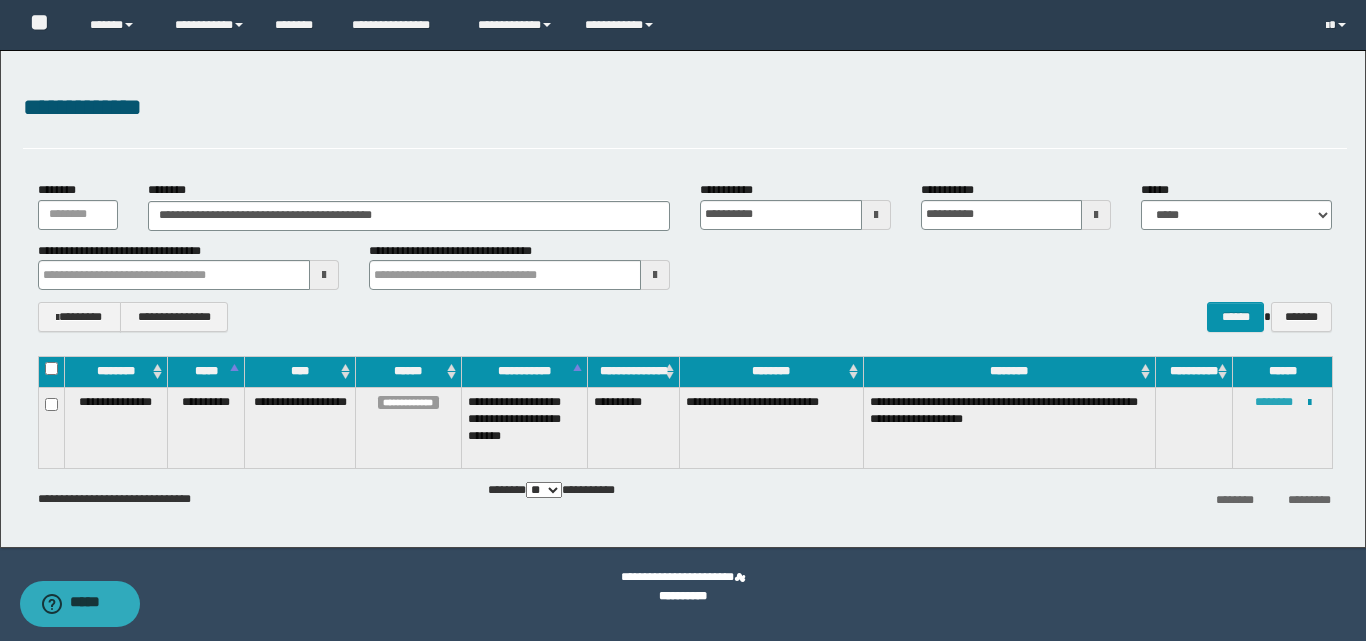 click on "********" at bounding box center [1274, 402] 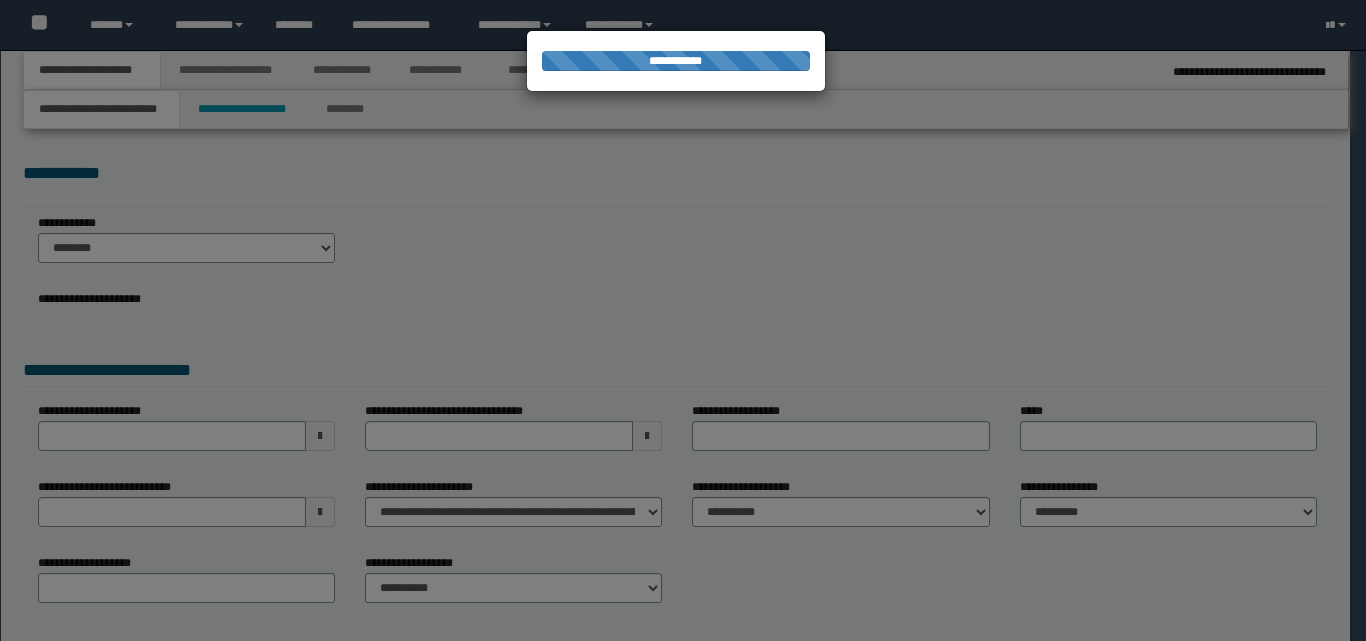 scroll, scrollTop: 0, scrollLeft: 0, axis: both 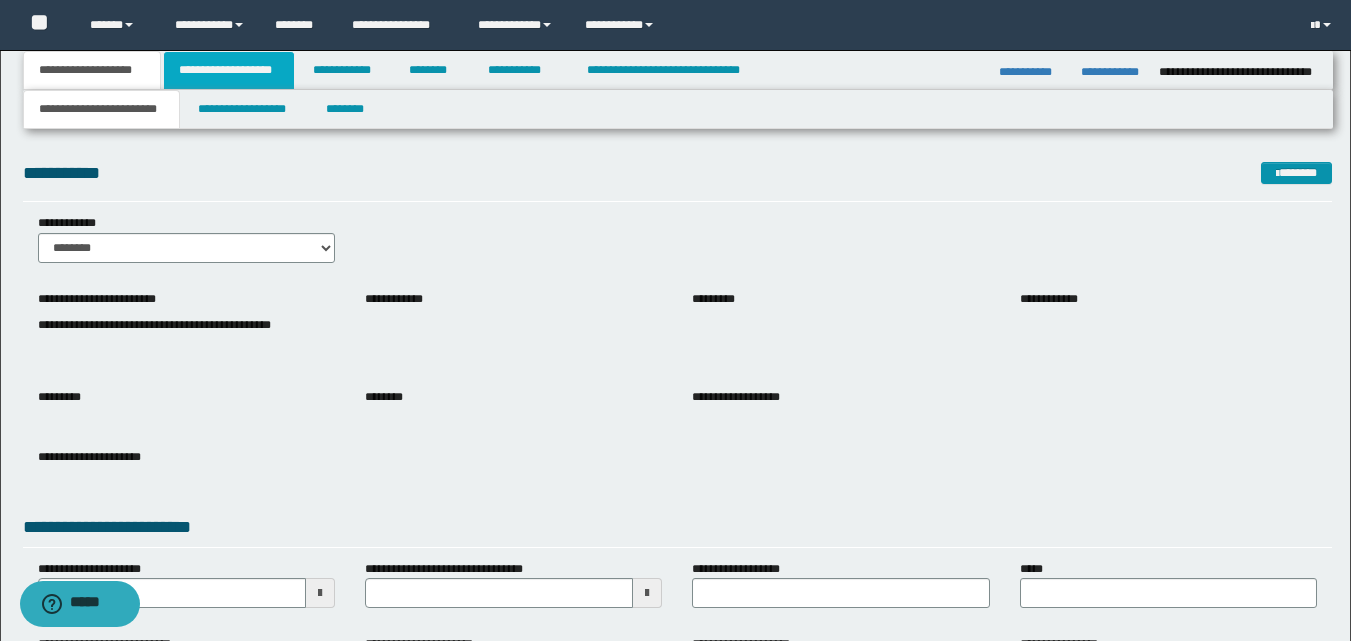 click on "**********" at bounding box center [229, 70] 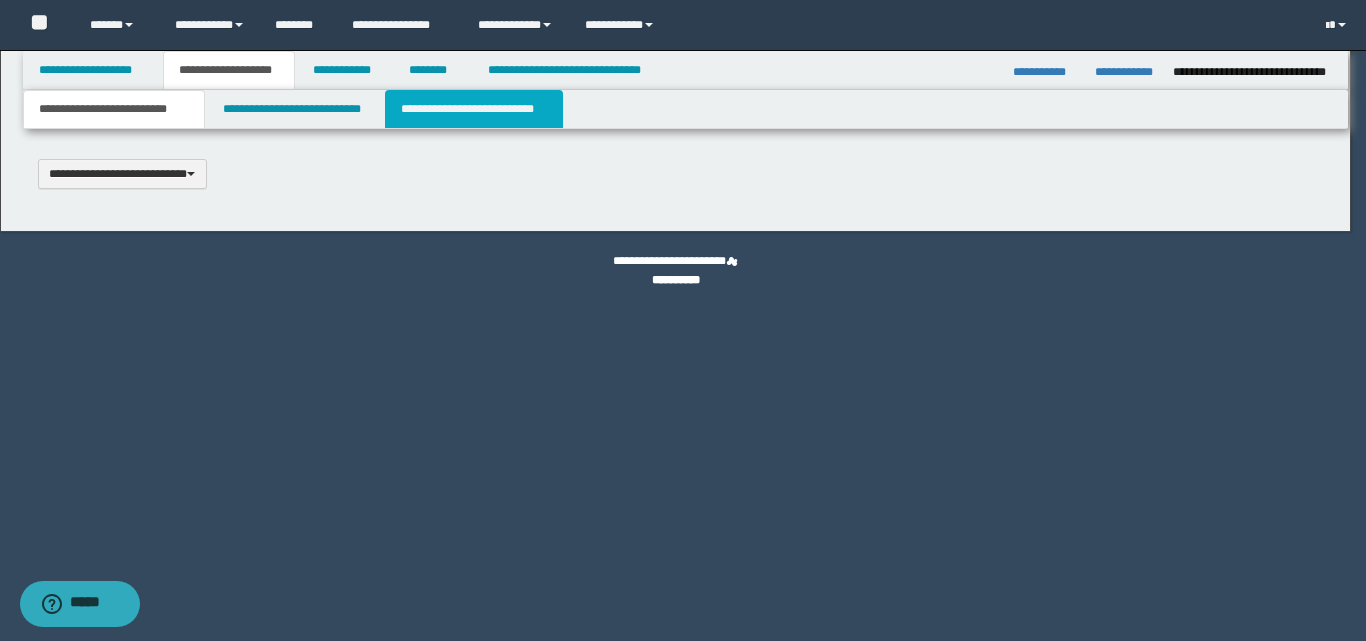 scroll, scrollTop: 0, scrollLeft: 0, axis: both 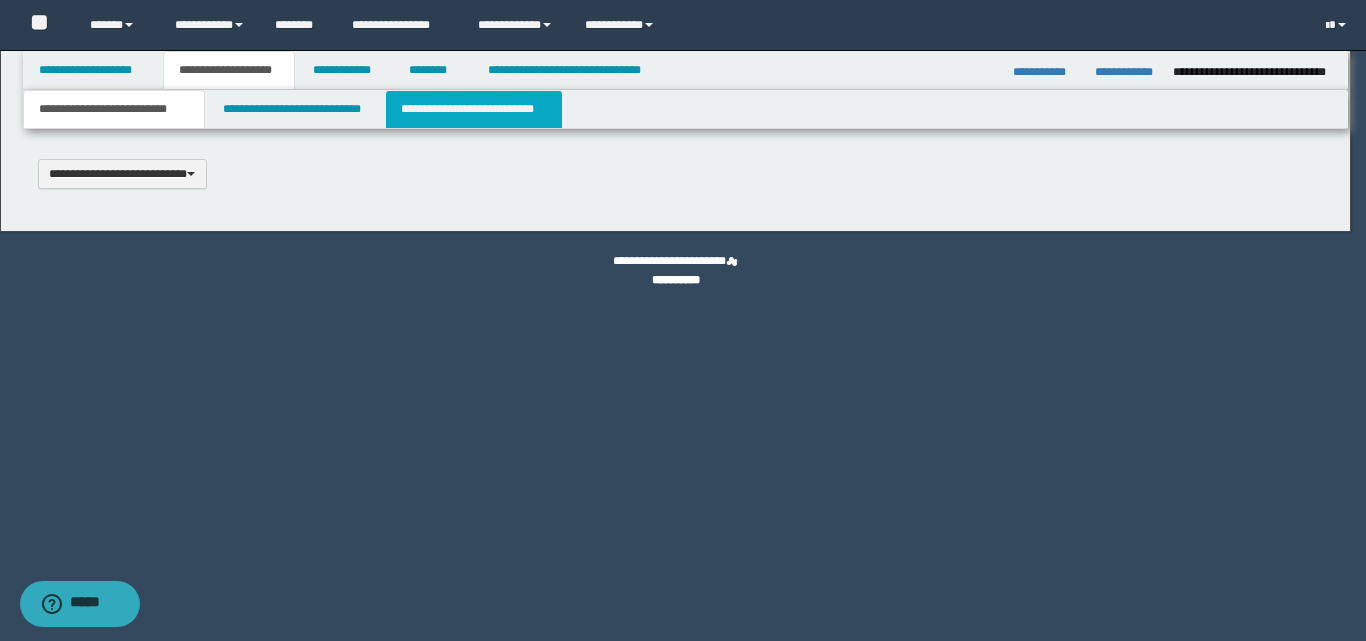 select on "*" 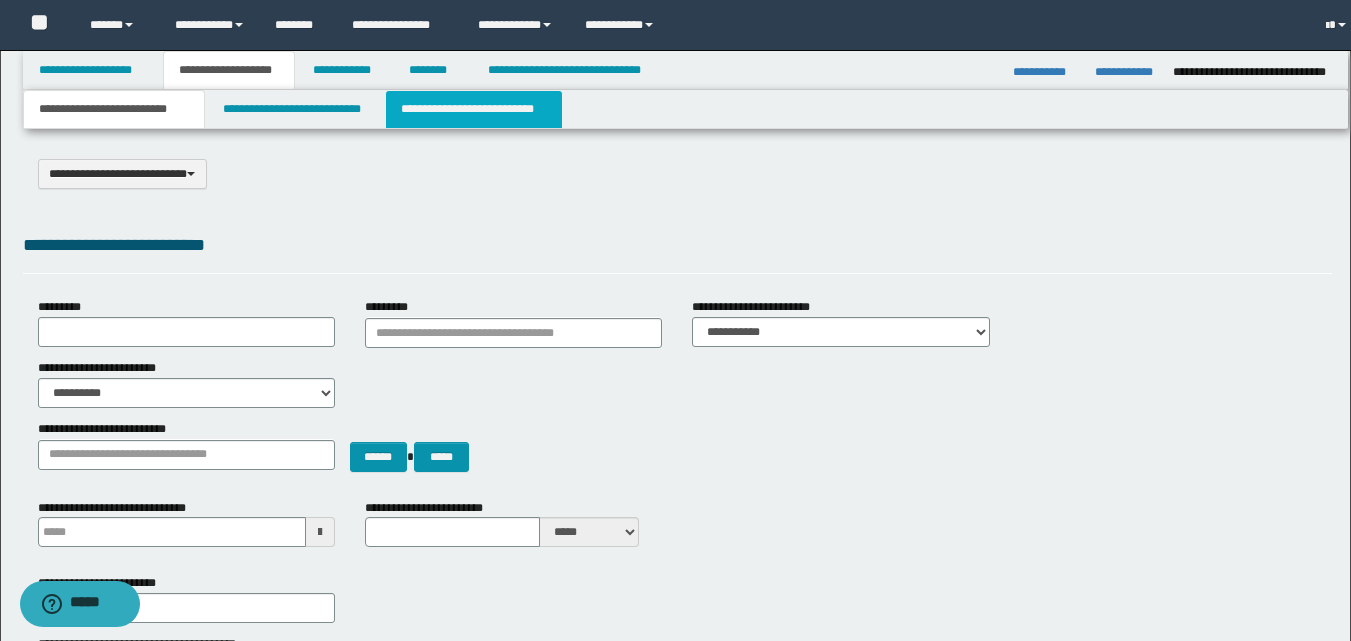click on "**********" at bounding box center [474, 109] 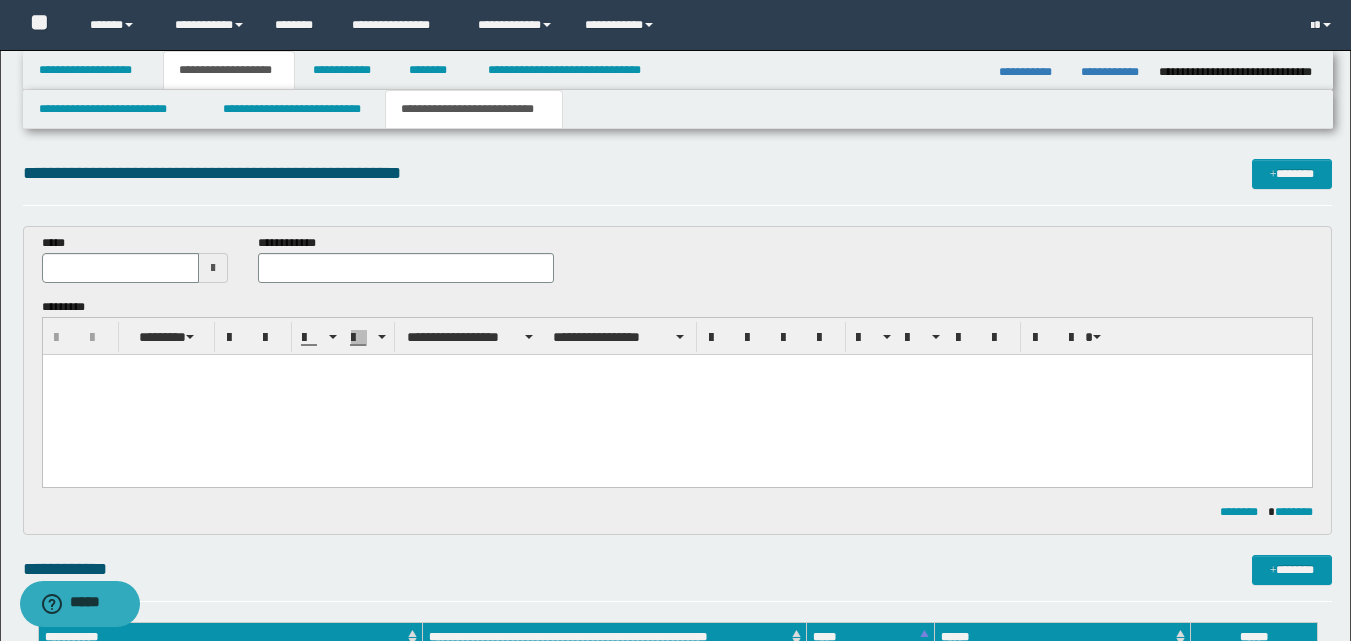 scroll, scrollTop: 0, scrollLeft: 0, axis: both 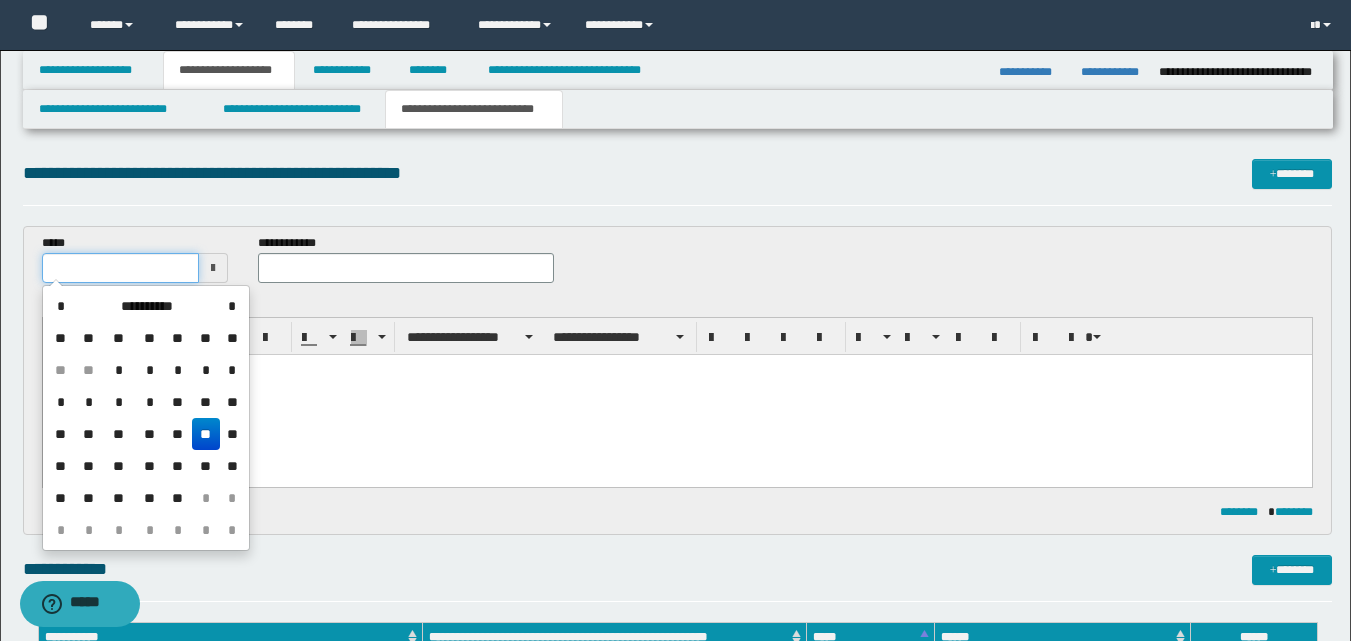 click at bounding box center (121, 268) 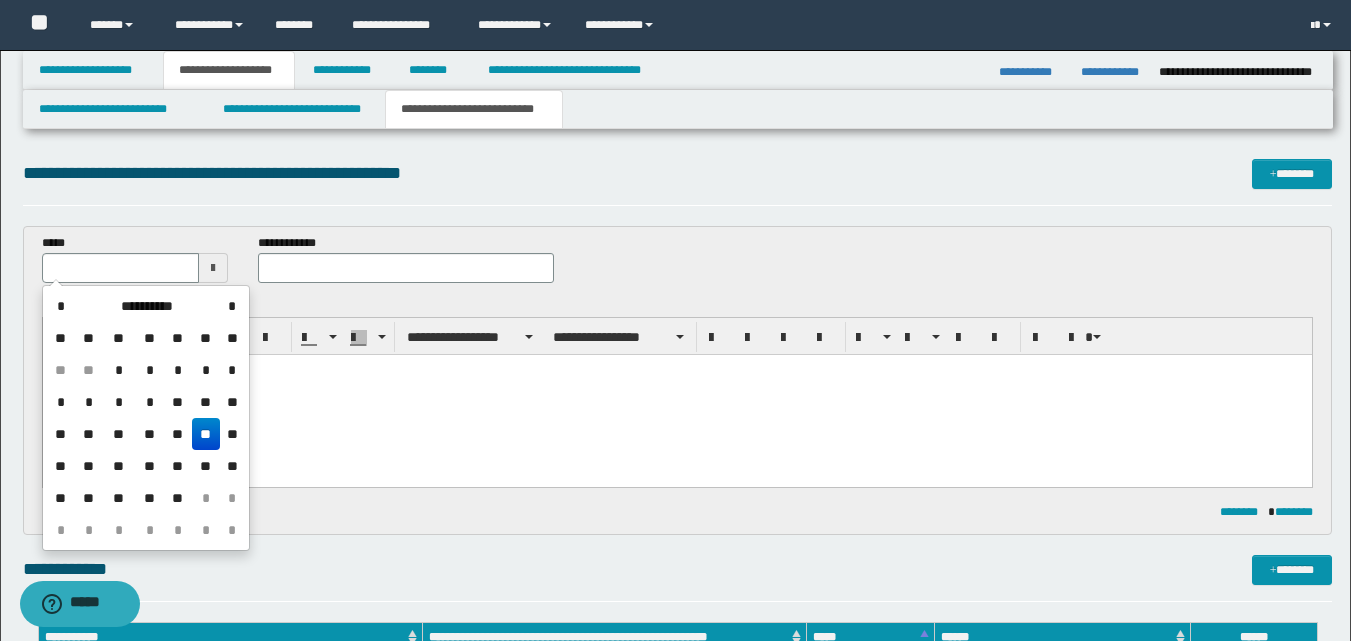 click on "**" at bounding box center [206, 434] 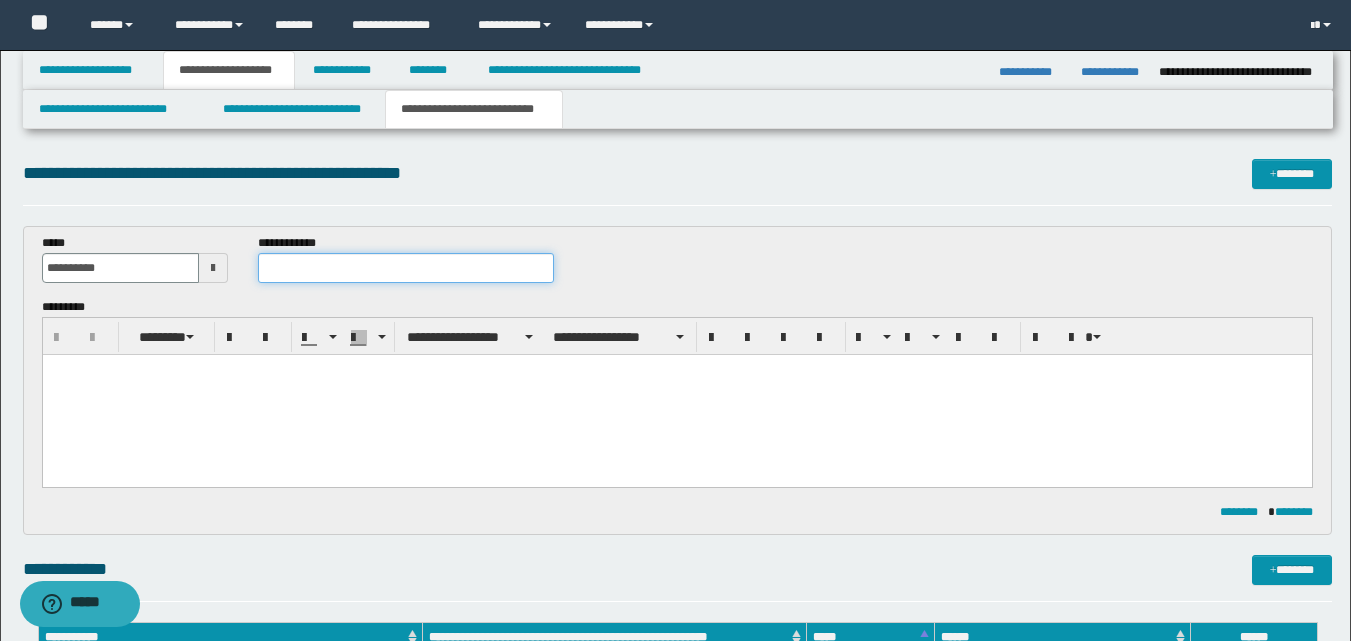 click at bounding box center (405, 268) 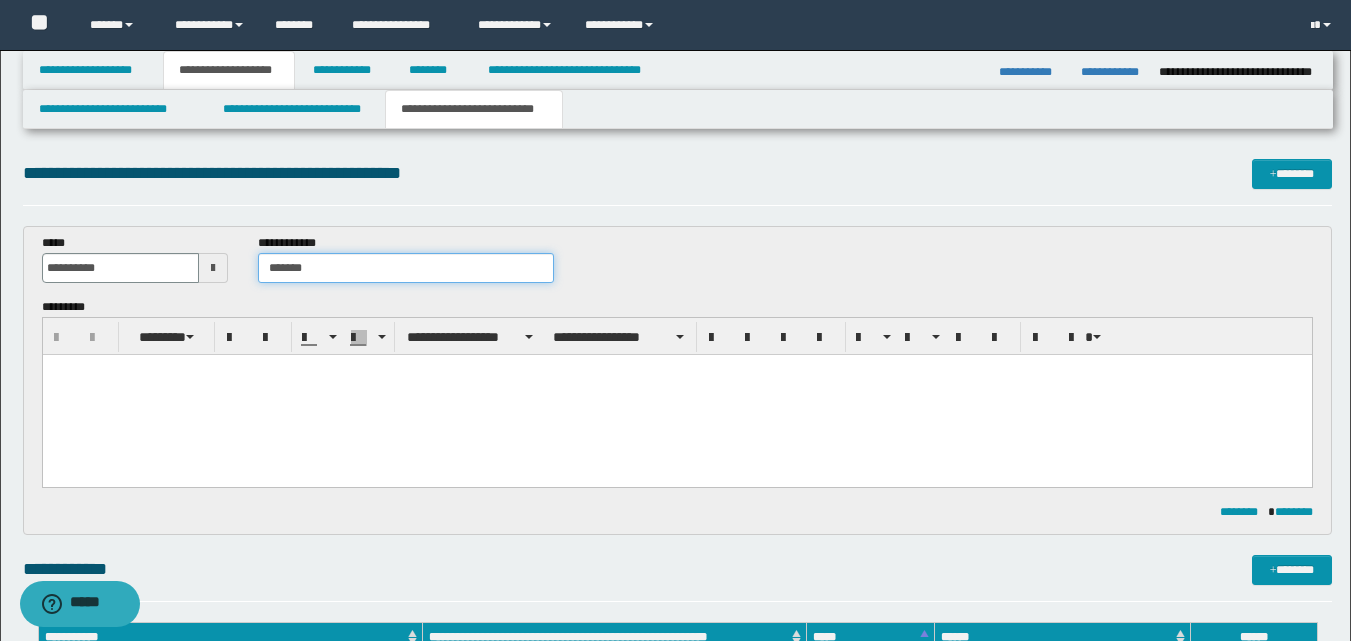 click on "*******" at bounding box center [405, 268] 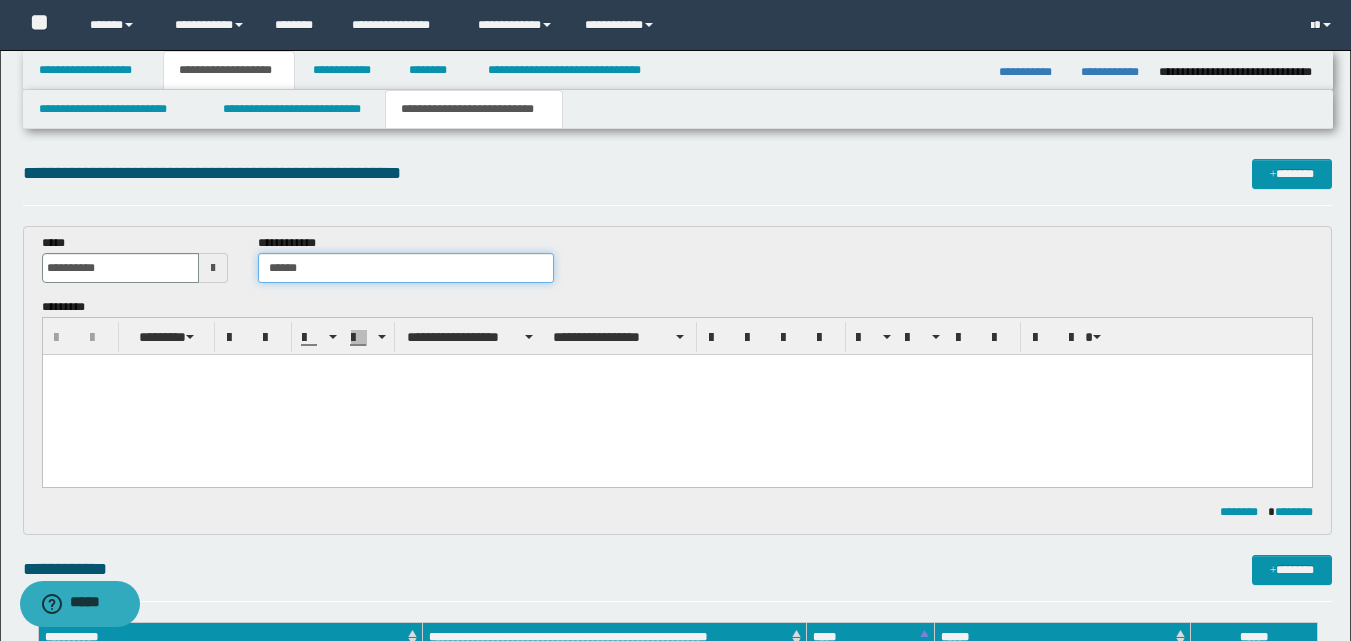 type on "******" 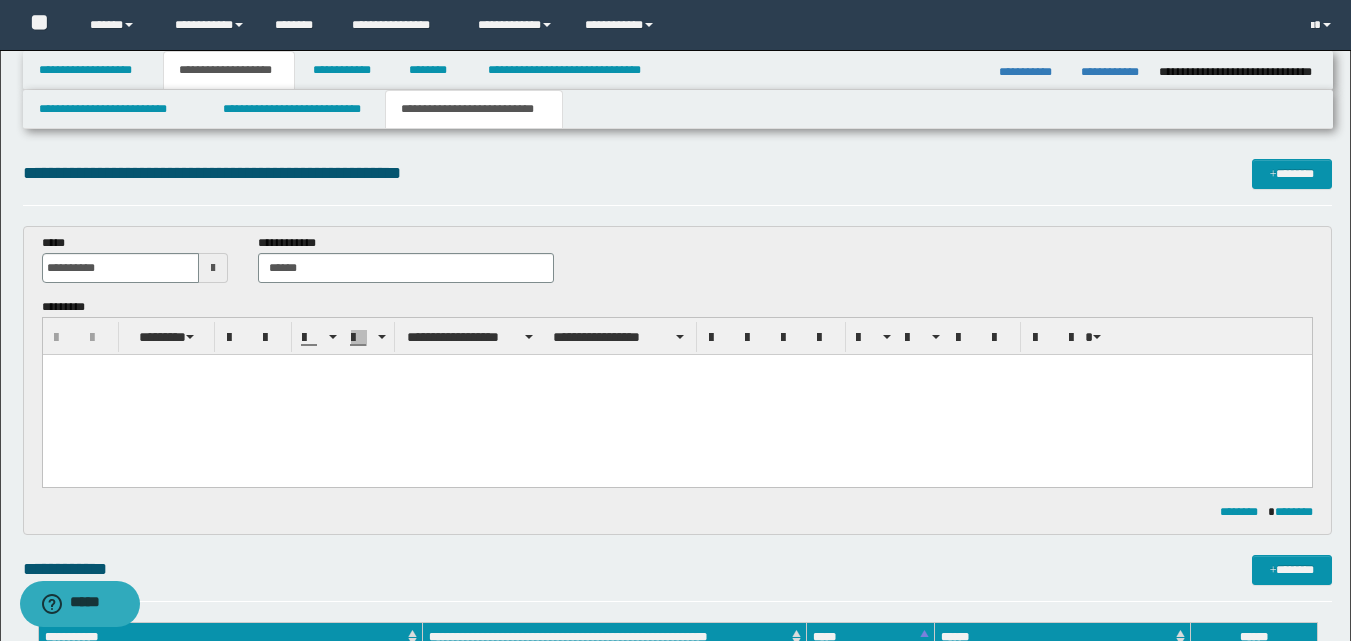 click at bounding box center [676, 395] 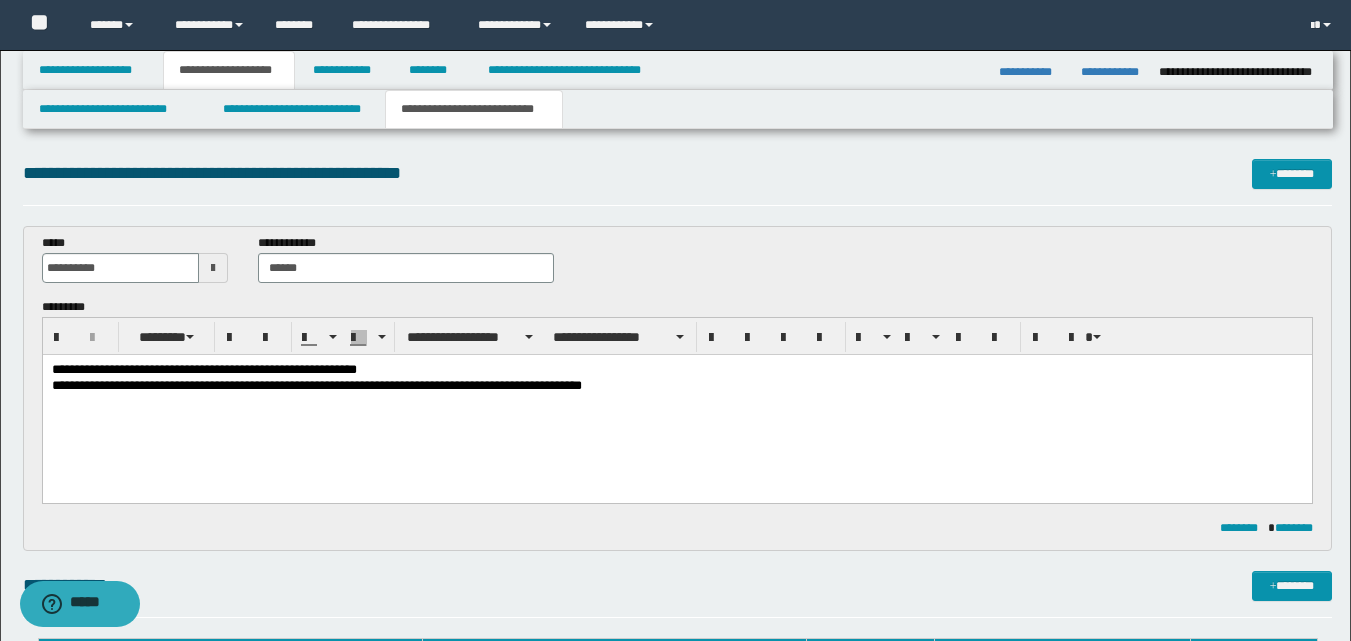 click on "**********" at bounding box center [676, 387] 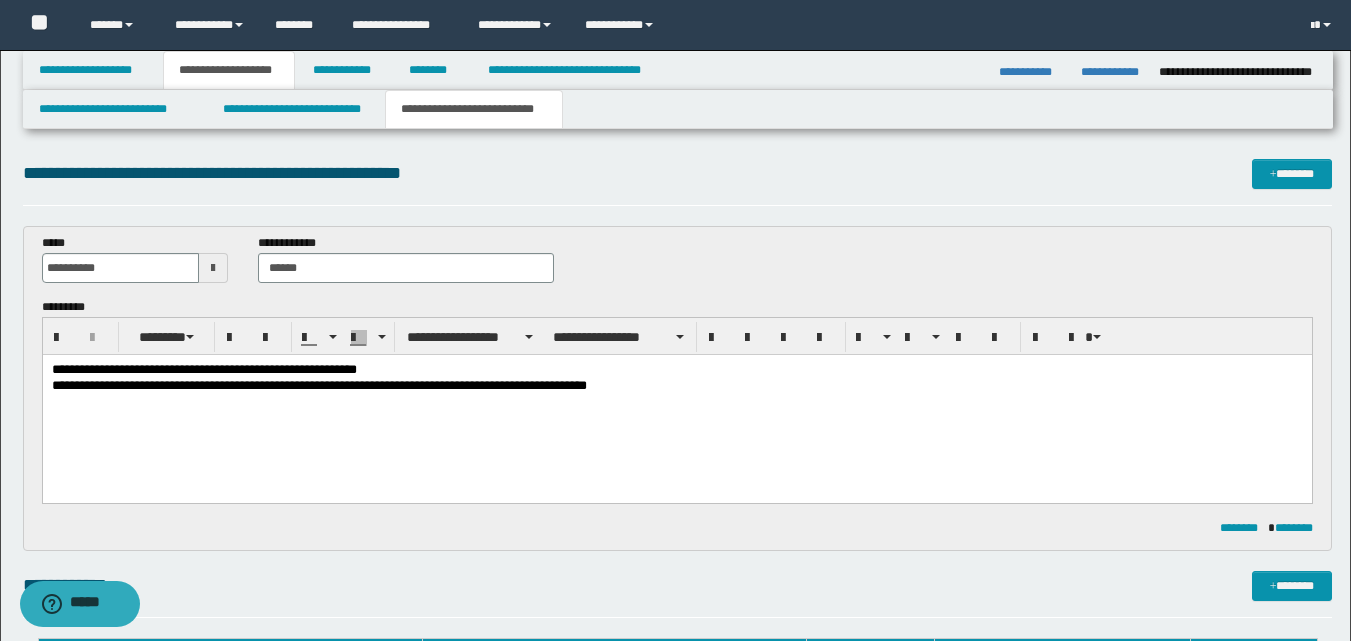 click on "**********" at bounding box center (676, 387) 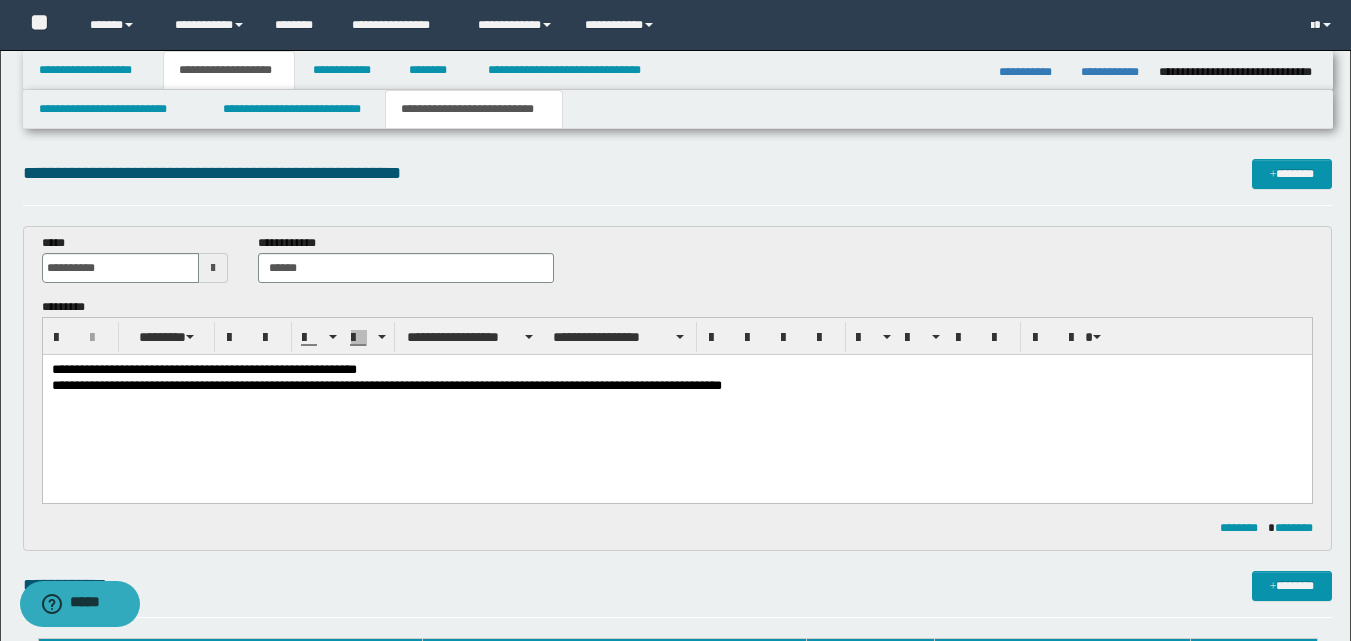 click on "**********" at bounding box center (676, 404) 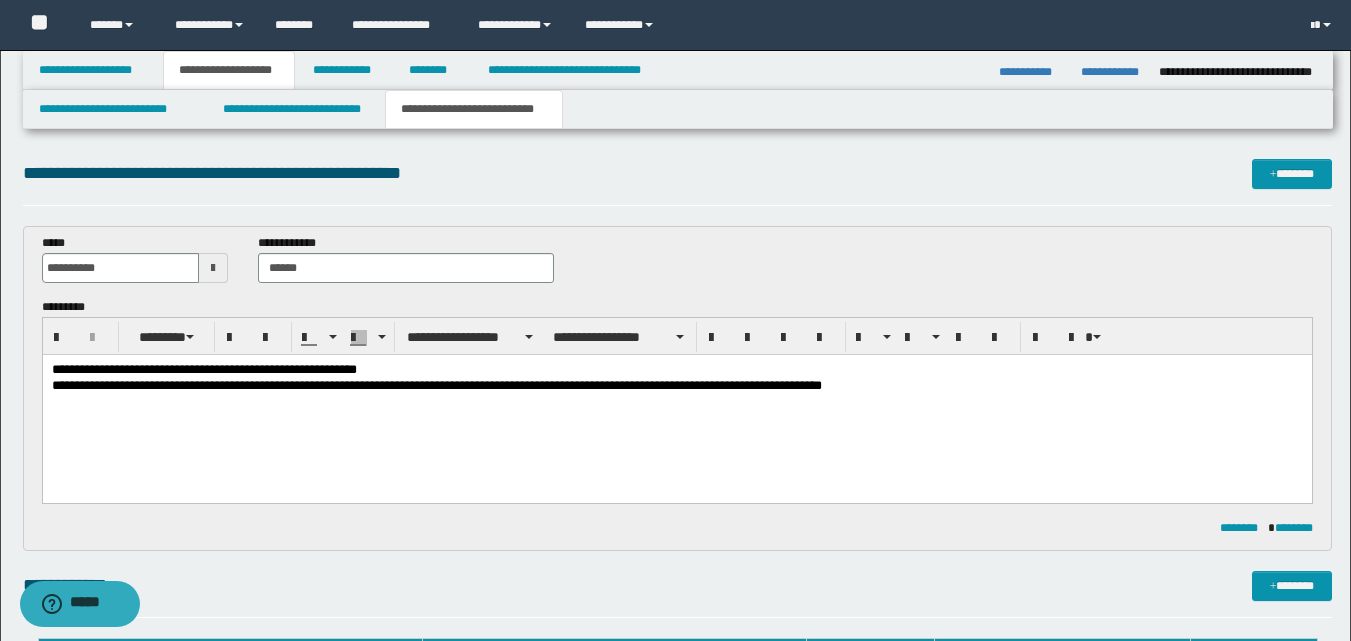 click on "**********" at bounding box center [676, 387] 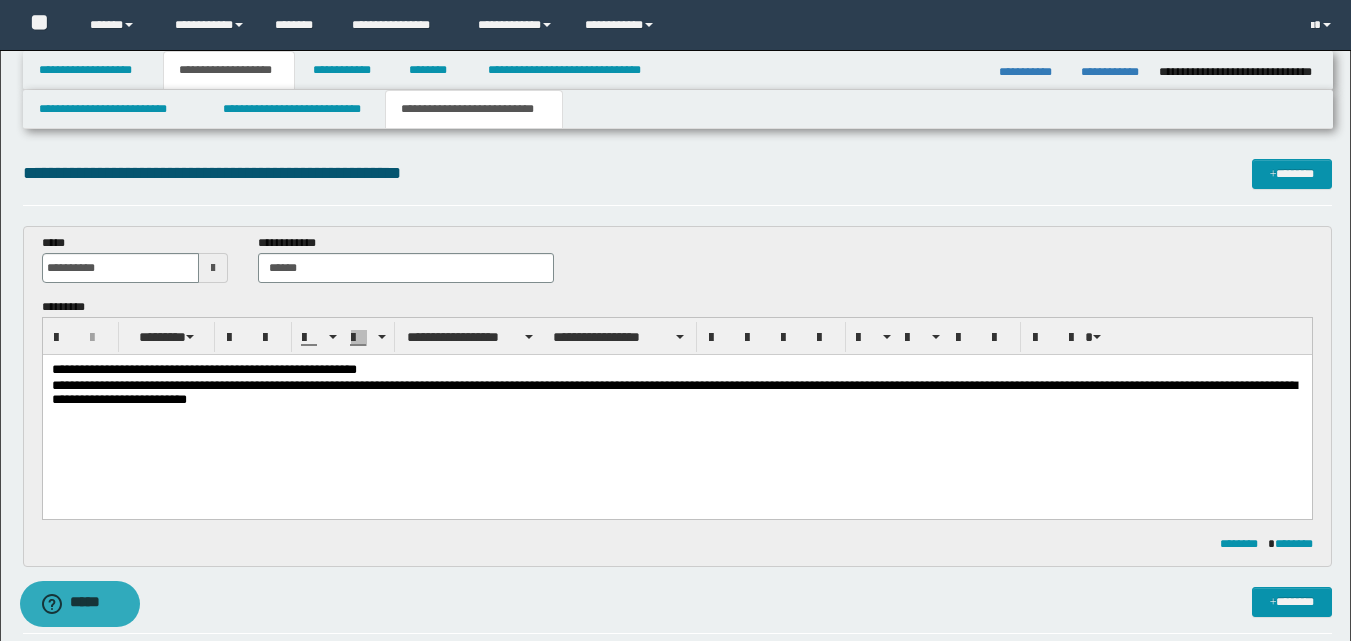 click on "**********" at bounding box center [676, 395] 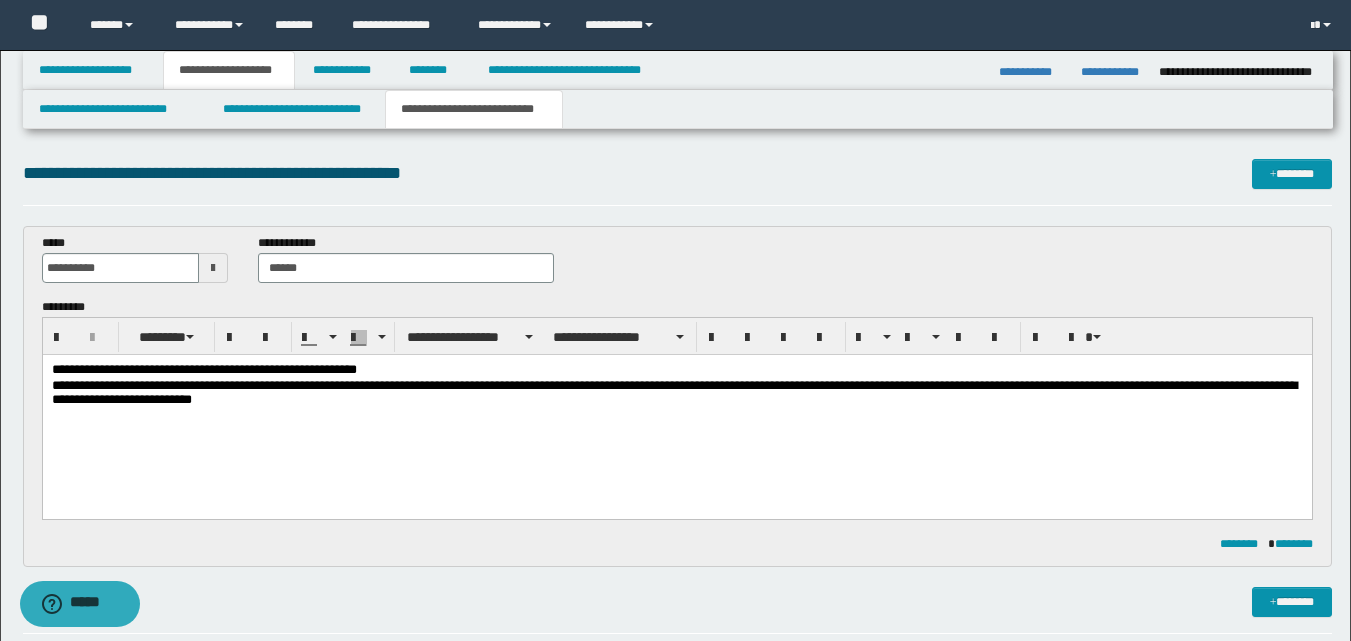click on "**********" at bounding box center [676, 412] 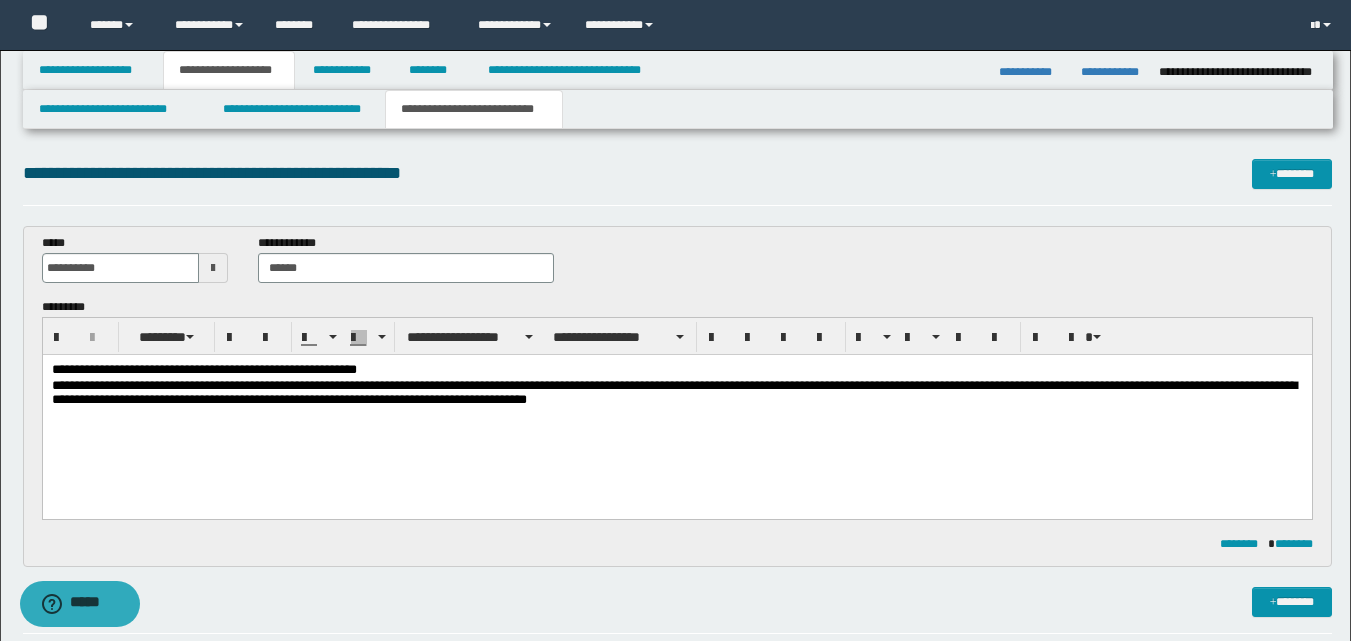 click on "**********" at bounding box center [676, 395] 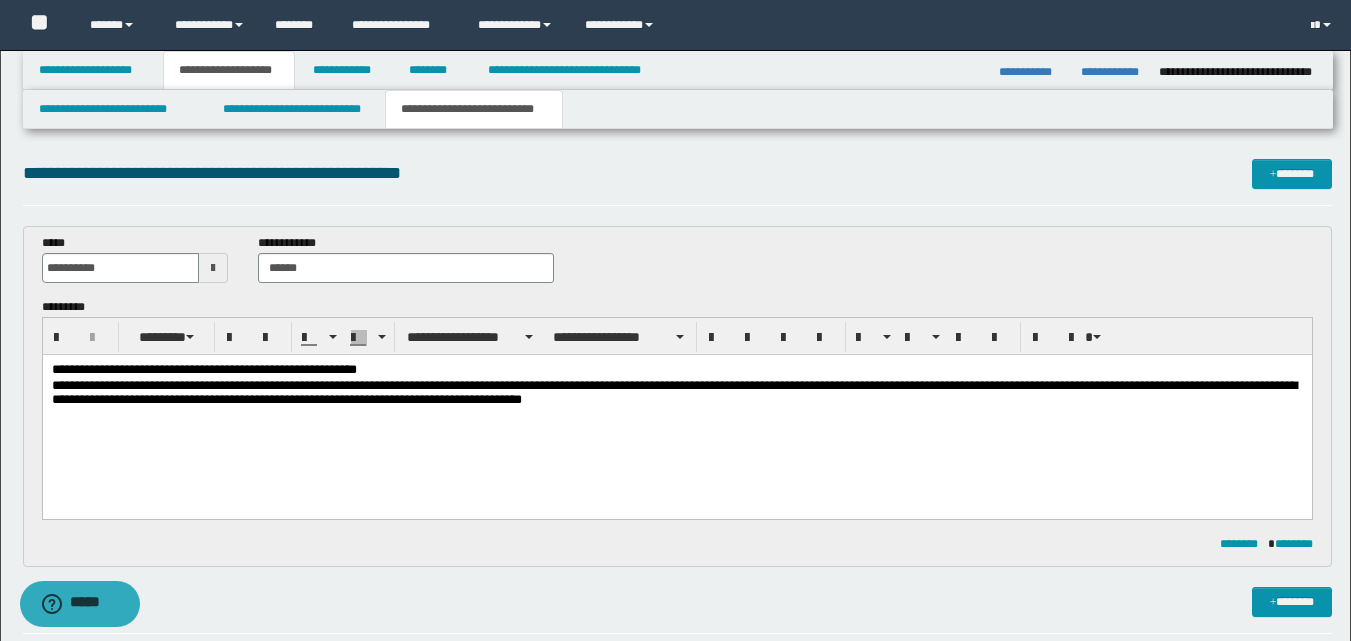 click on "**********" at bounding box center [676, 395] 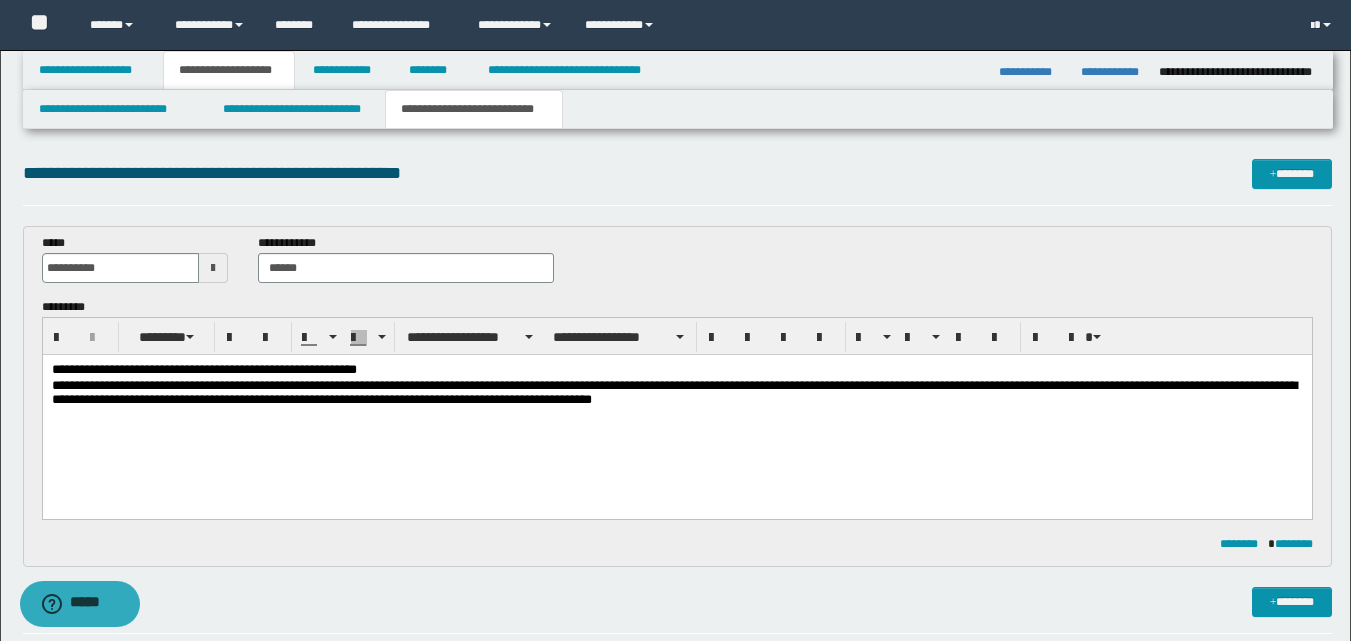 click on "**********" at bounding box center (676, 395) 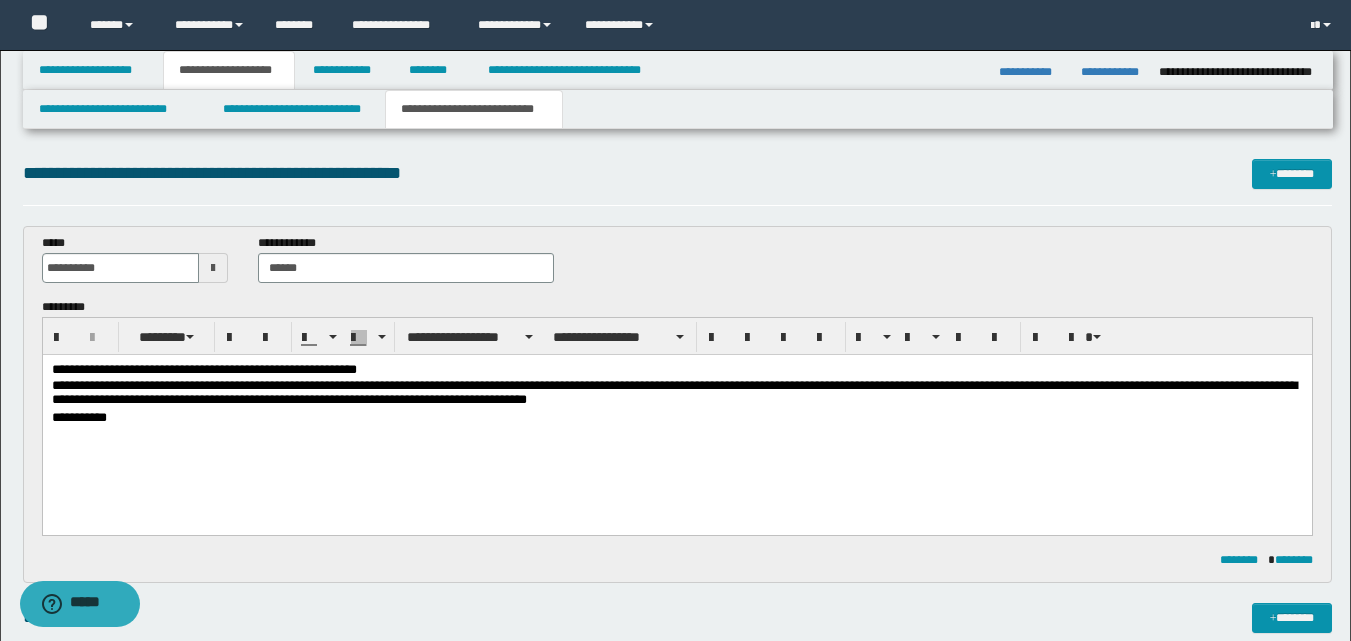 click on "**********" at bounding box center [676, 419] 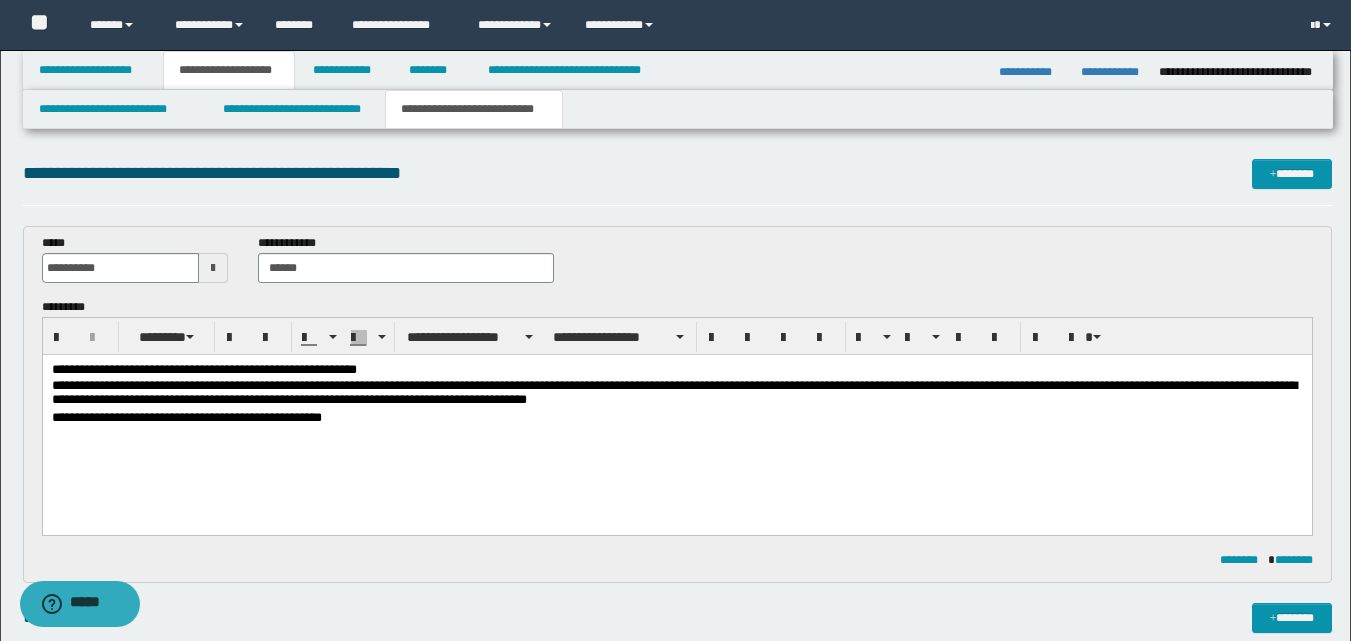 click on "**********" at bounding box center [676, 419] 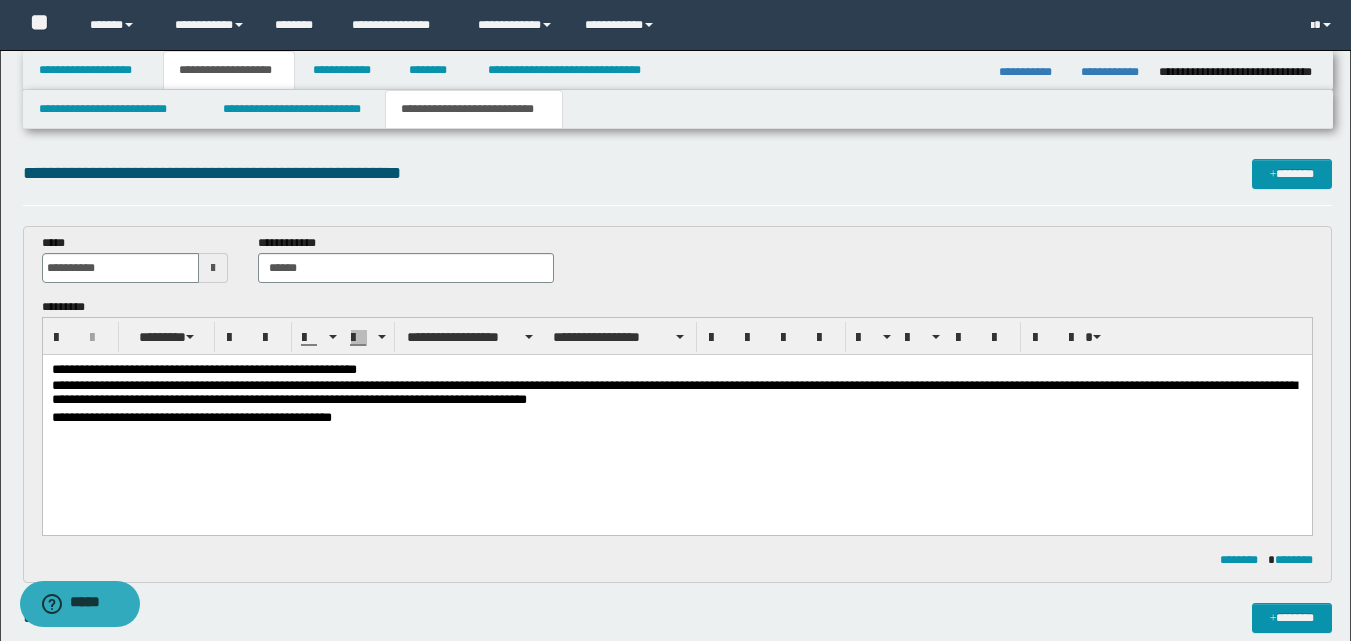 drag, startPoint x: 335, startPoint y: 424, endPoint x: 451, endPoint y: 506, distance: 142.05632 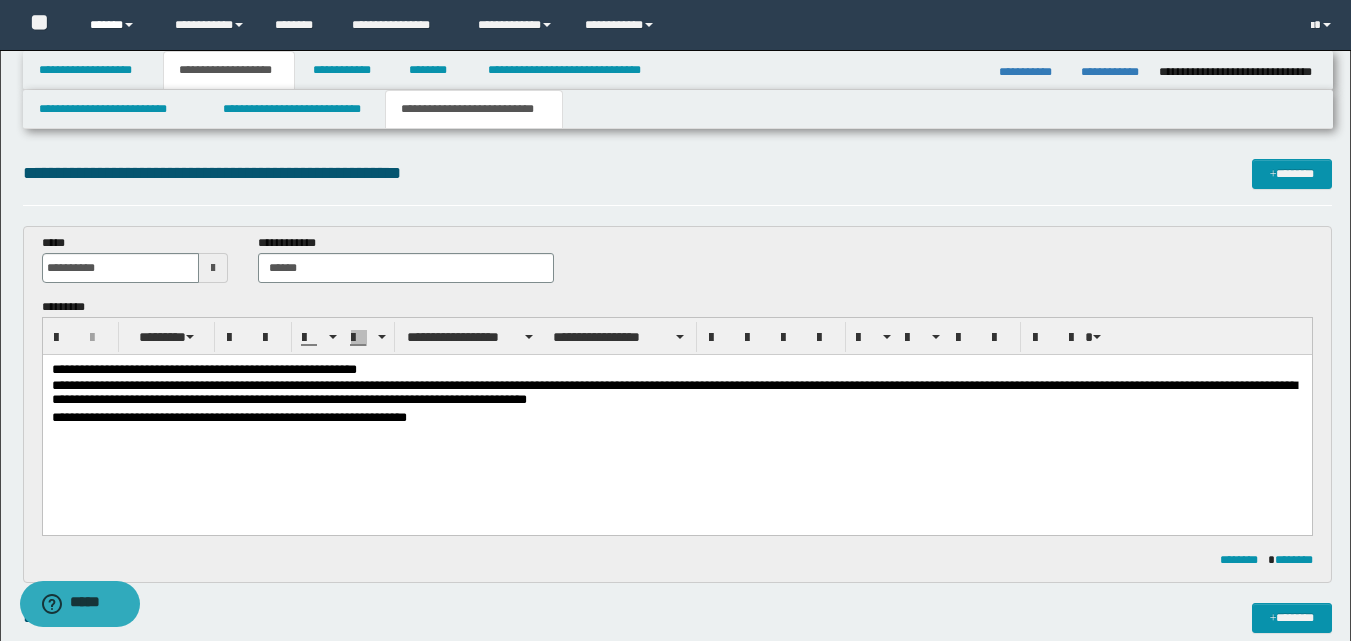 click on "******" at bounding box center (117, 25) 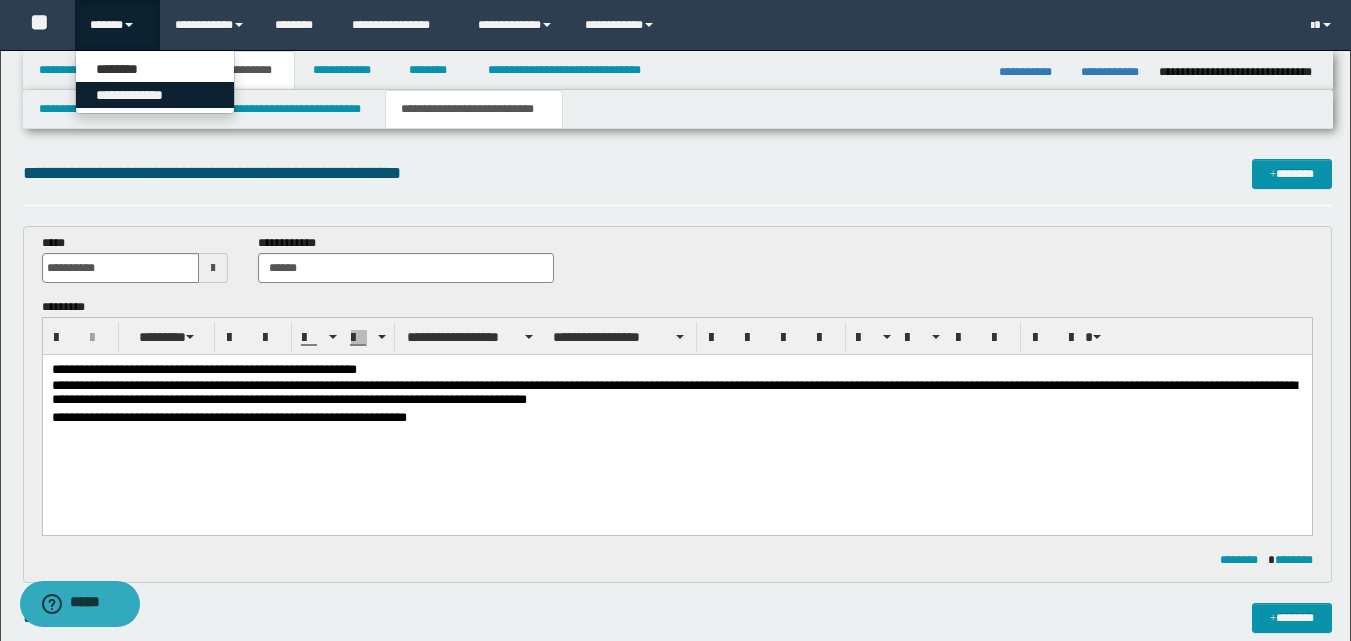 click on "**********" at bounding box center [155, 95] 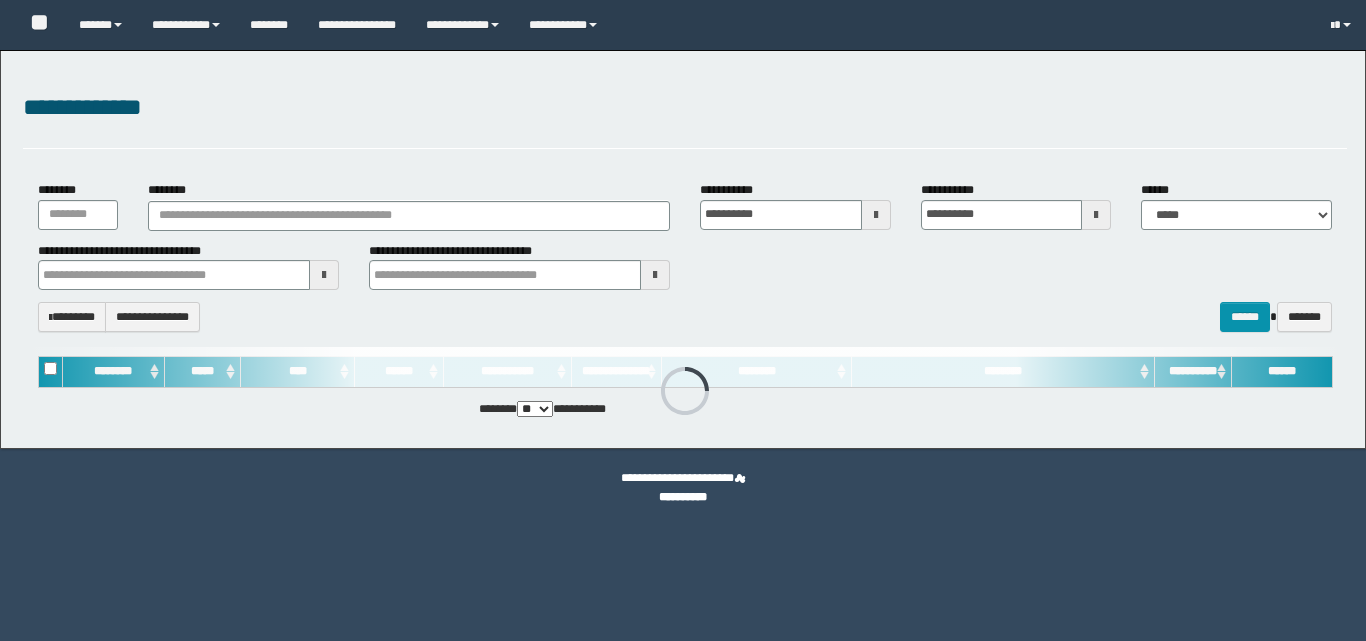 scroll, scrollTop: 0, scrollLeft: 0, axis: both 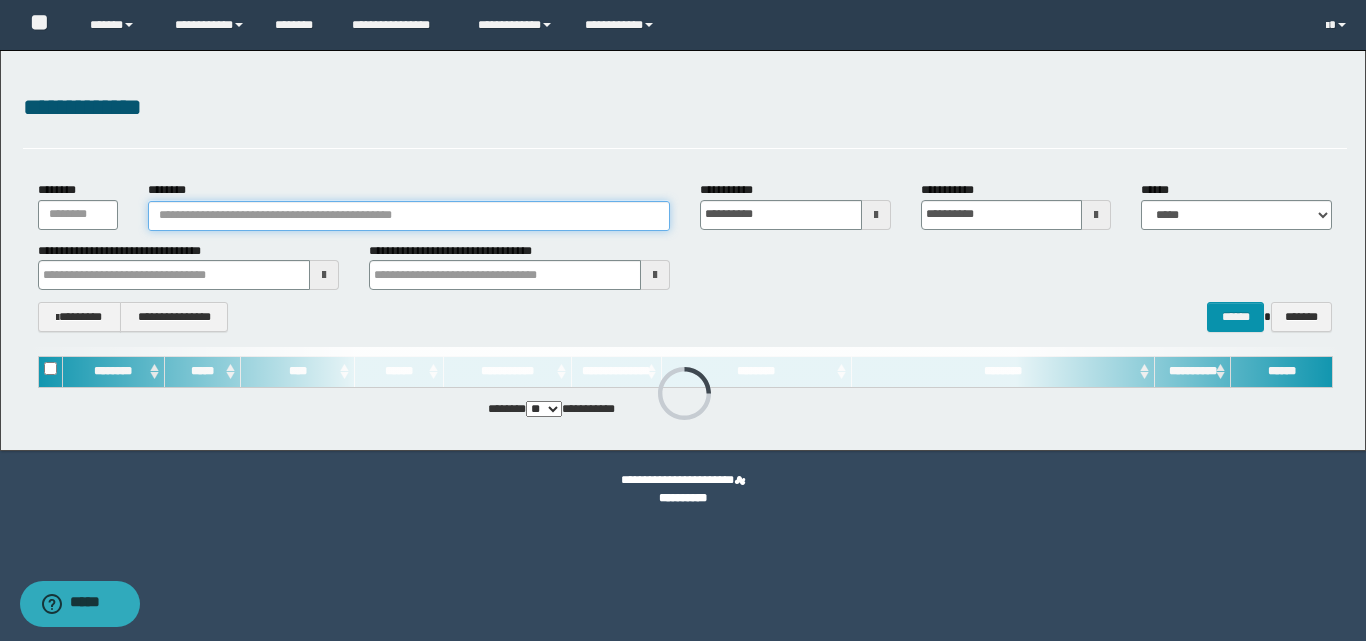 click on "********" at bounding box center (409, 216) 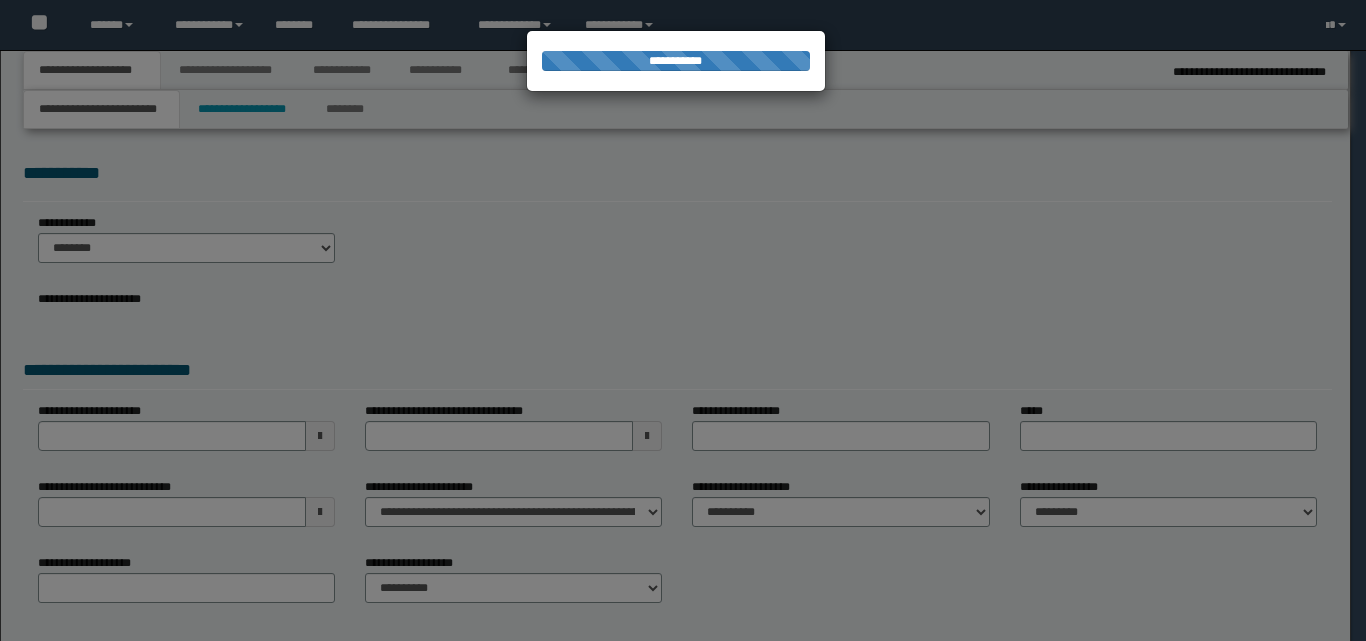 scroll, scrollTop: 0, scrollLeft: 0, axis: both 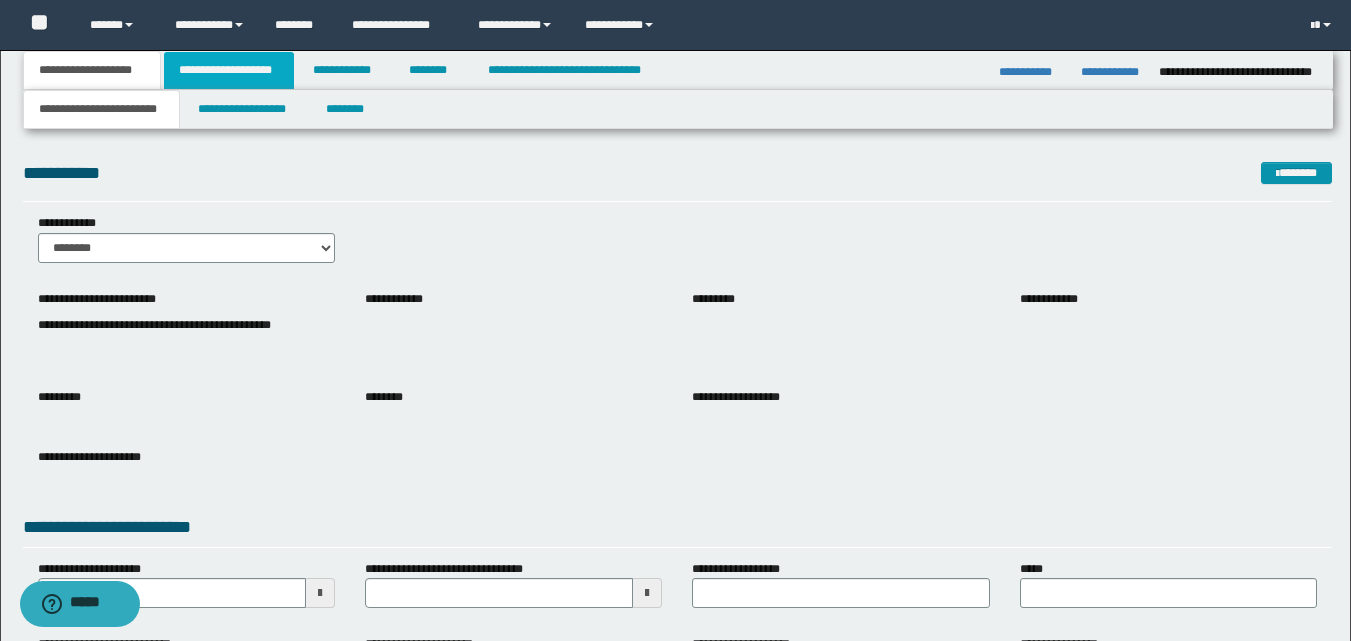 click on "**********" at bounding box center [229, 70] 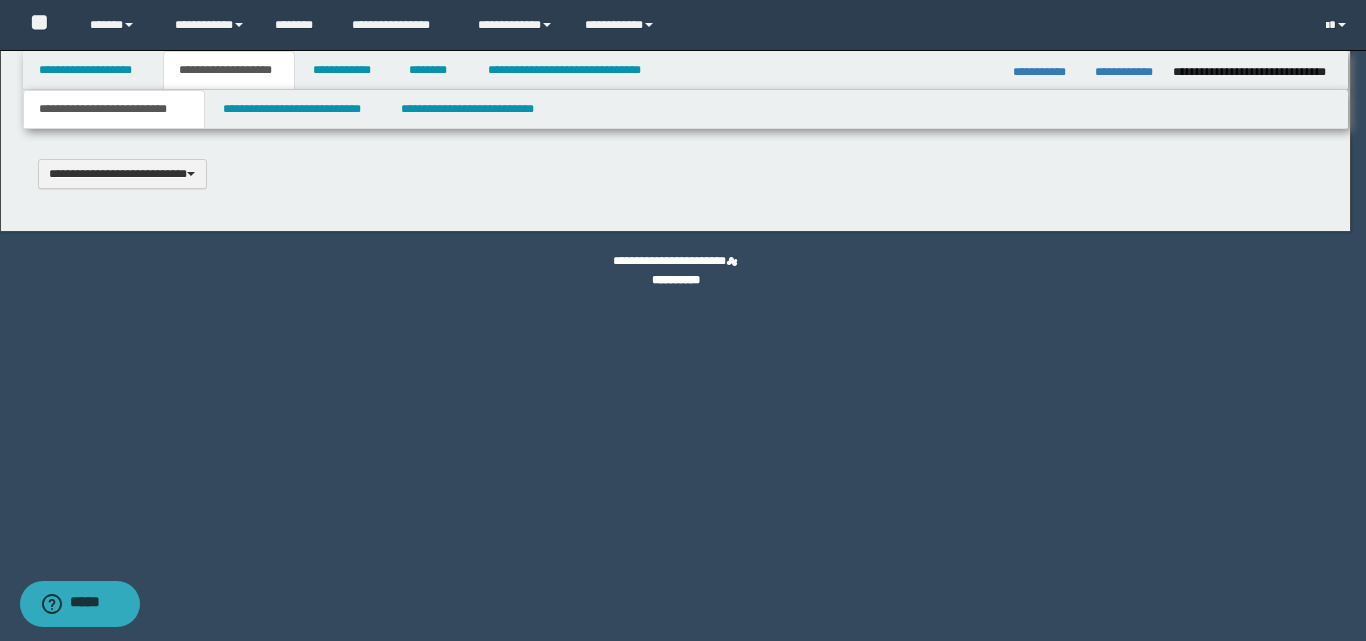type 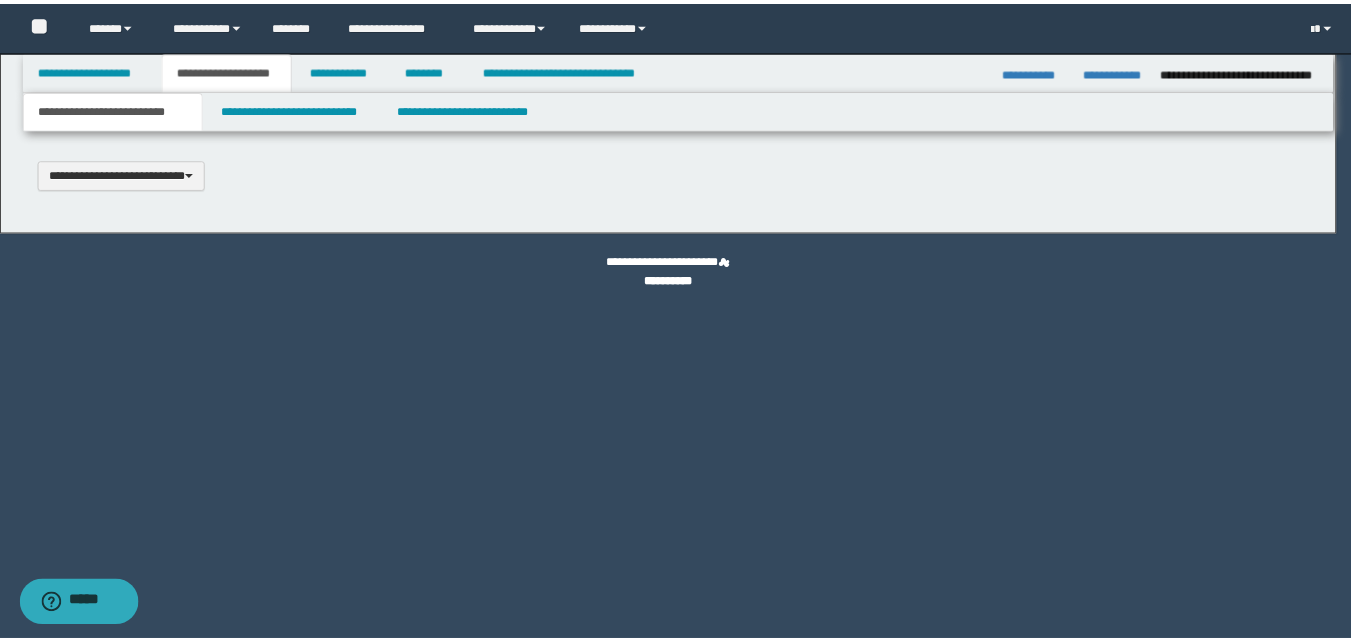scroll, scrollTop: 0, scrollLeft: 0, axis: both 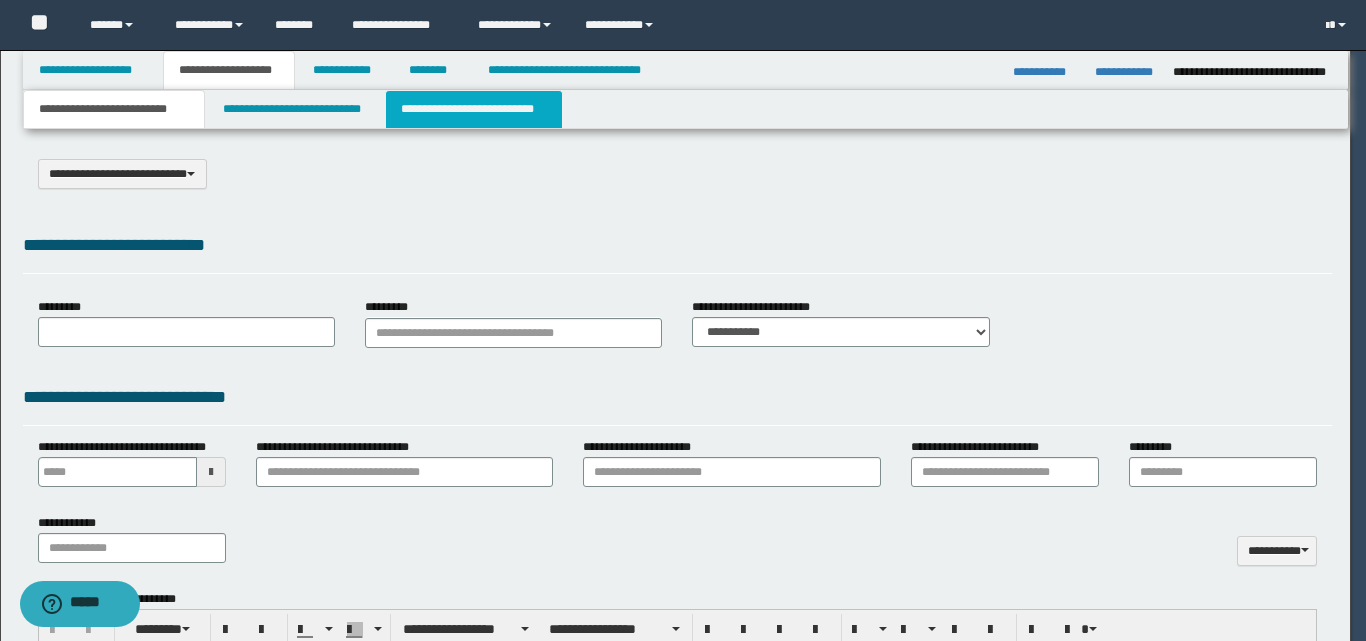 select on "*" 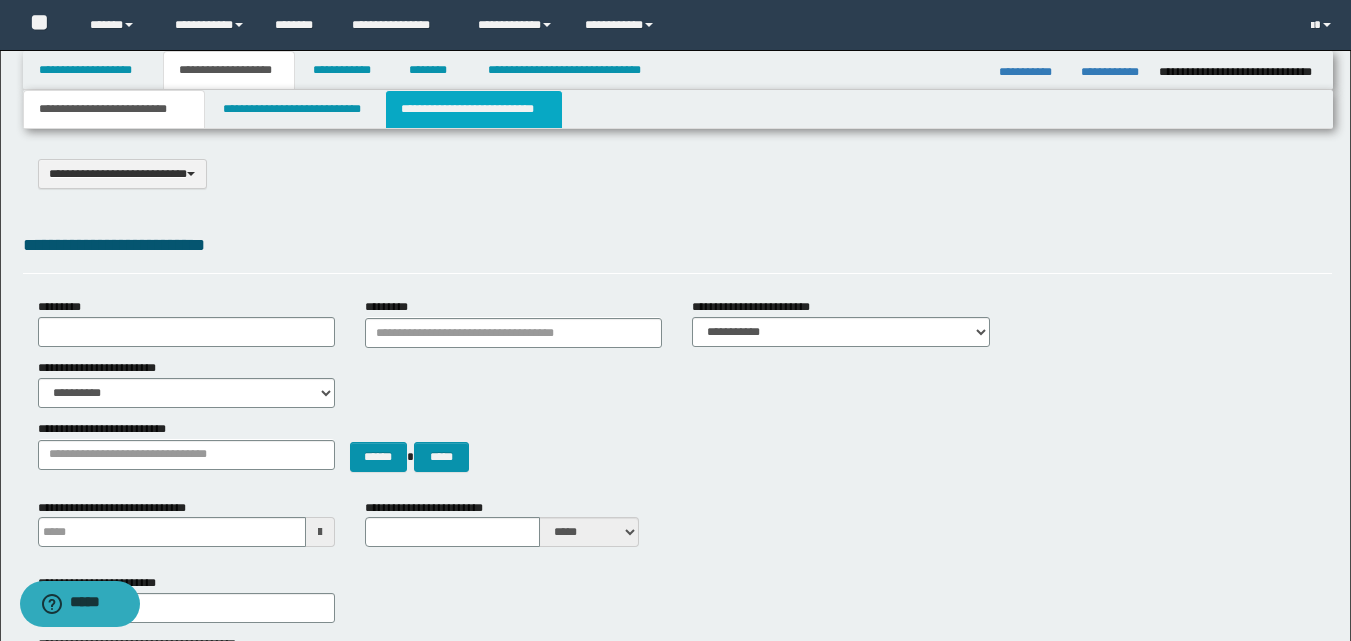 click on "**********" at bounding box center (474, 109) 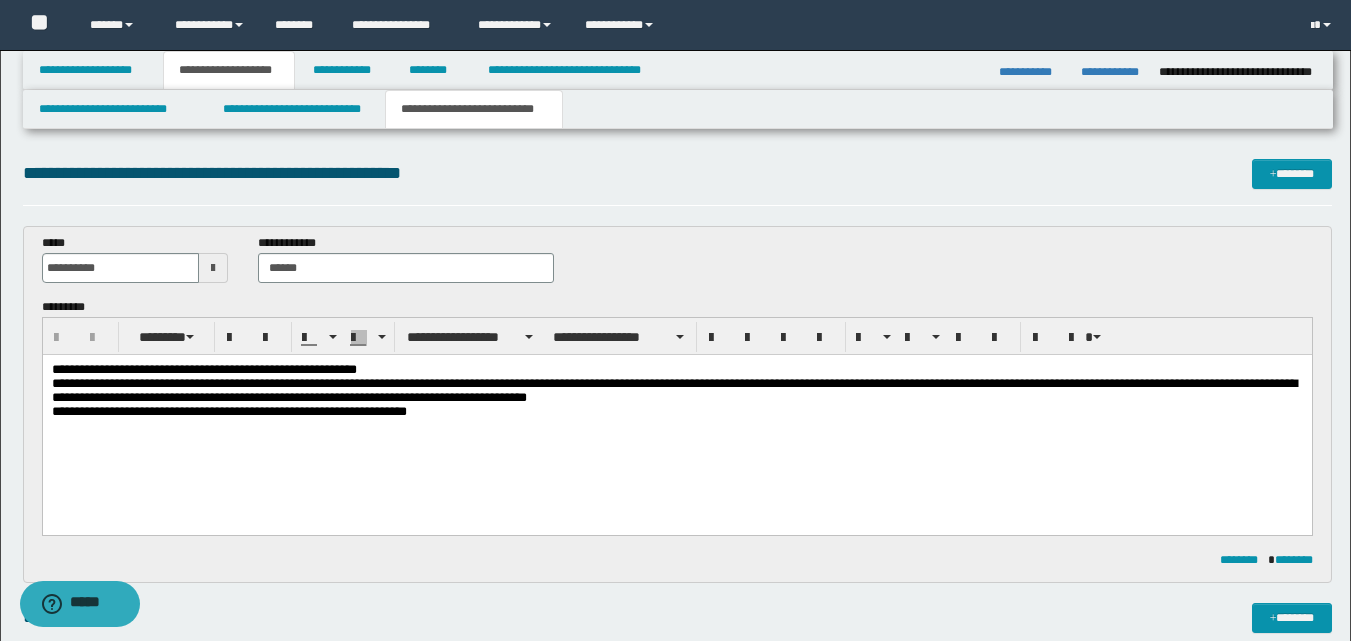 scroll, scrollTop: 0, scrollLeft: 0, axis: both 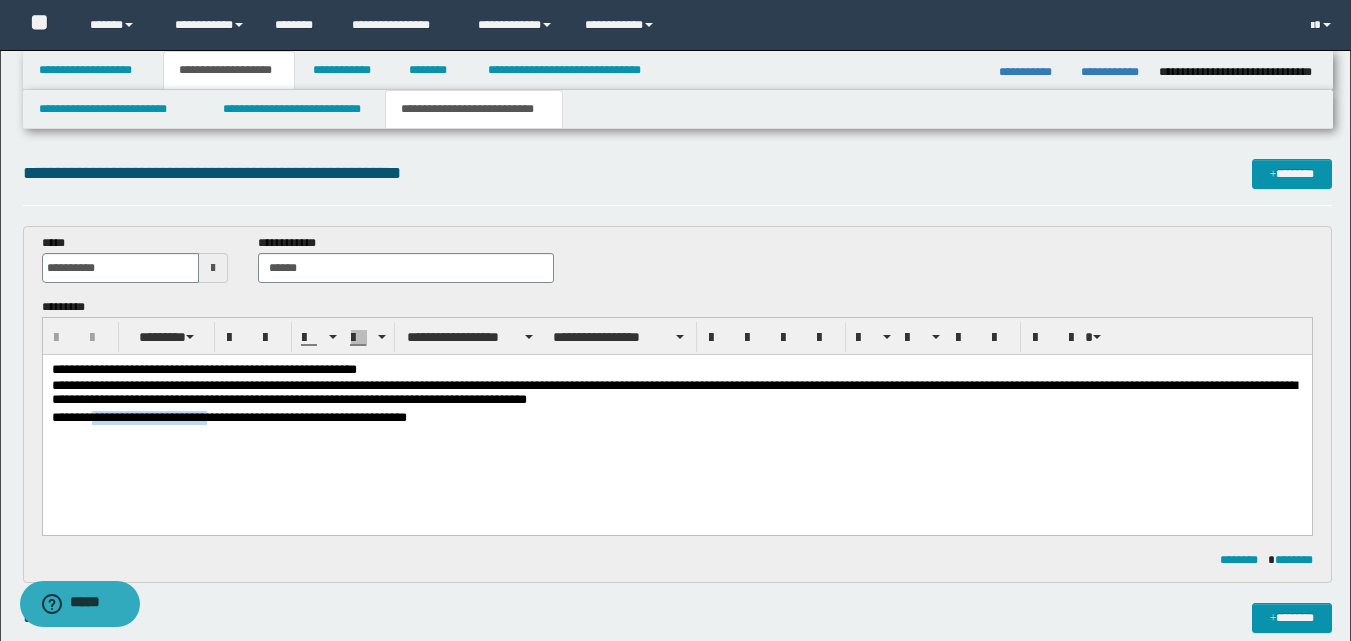 drag, startPoint x: 219, startPoint y: 422, endPoint x: 92, endPoint y: 433, distance: 127.47549 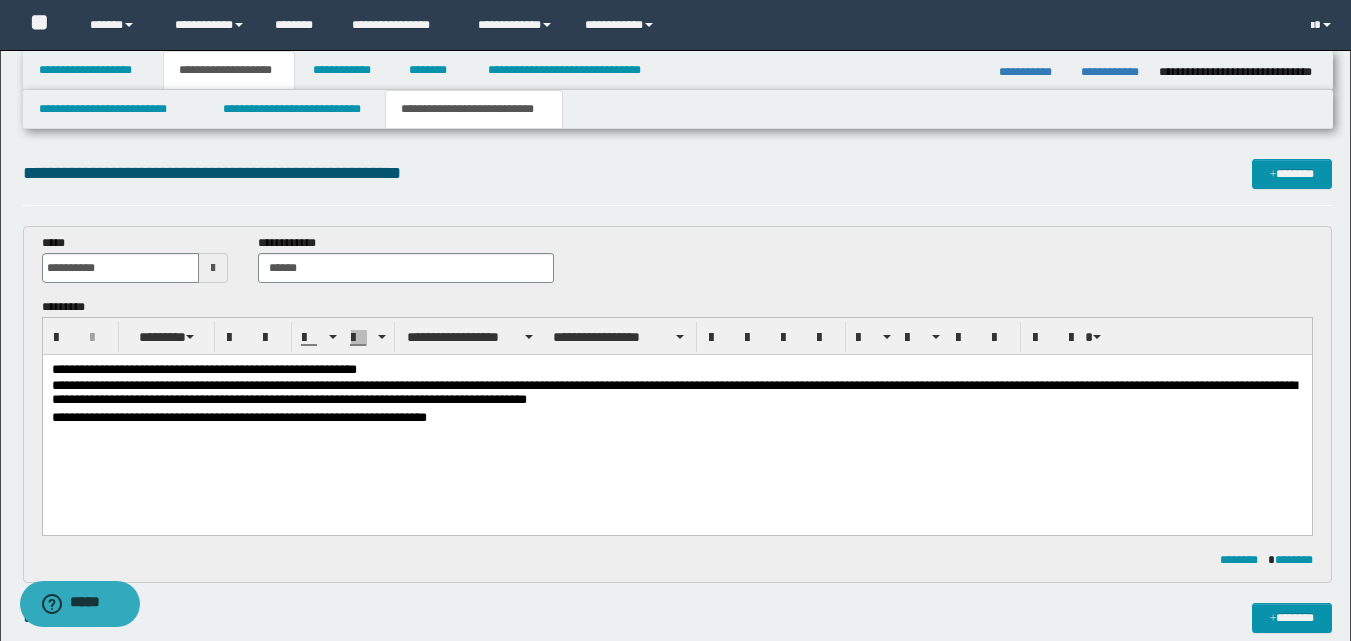 click on "**********" at bounding box center (676, 419) 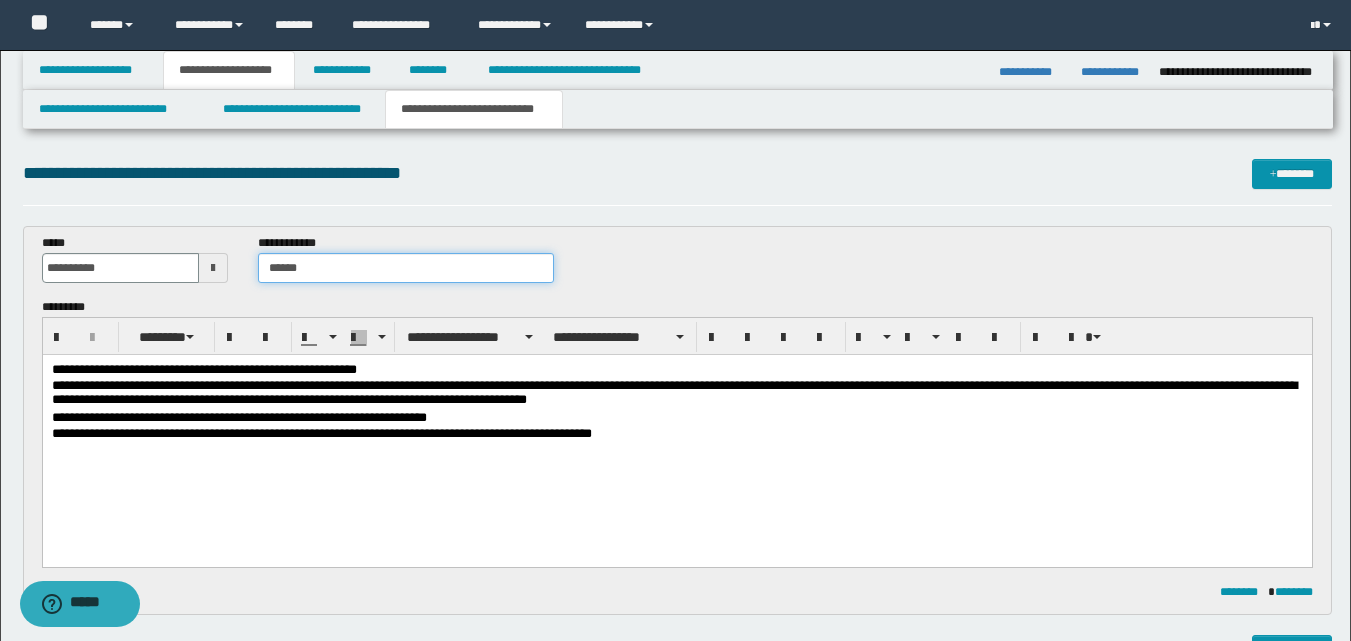 drag, startPoint x: 319, startPoint y: 279, endPoint x: 249, endPoint y: 273, distance: 70.256676 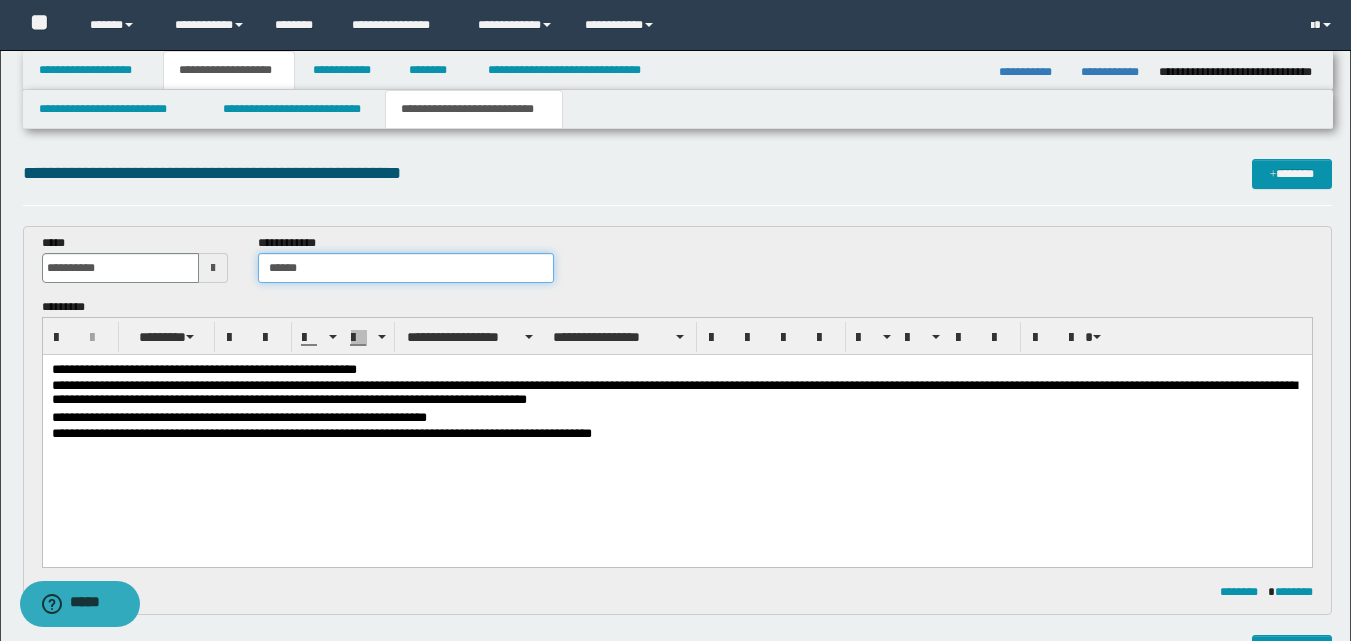 click on "**********" at bounding box center [405, 266] 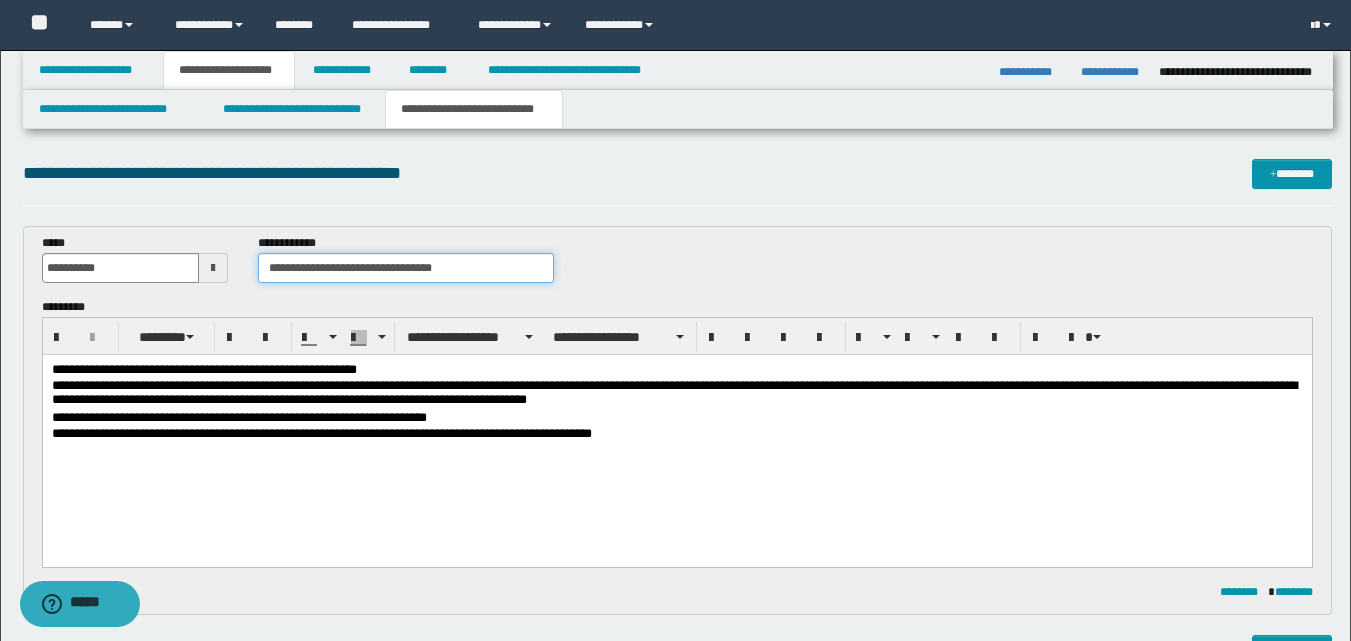 type on "**********" 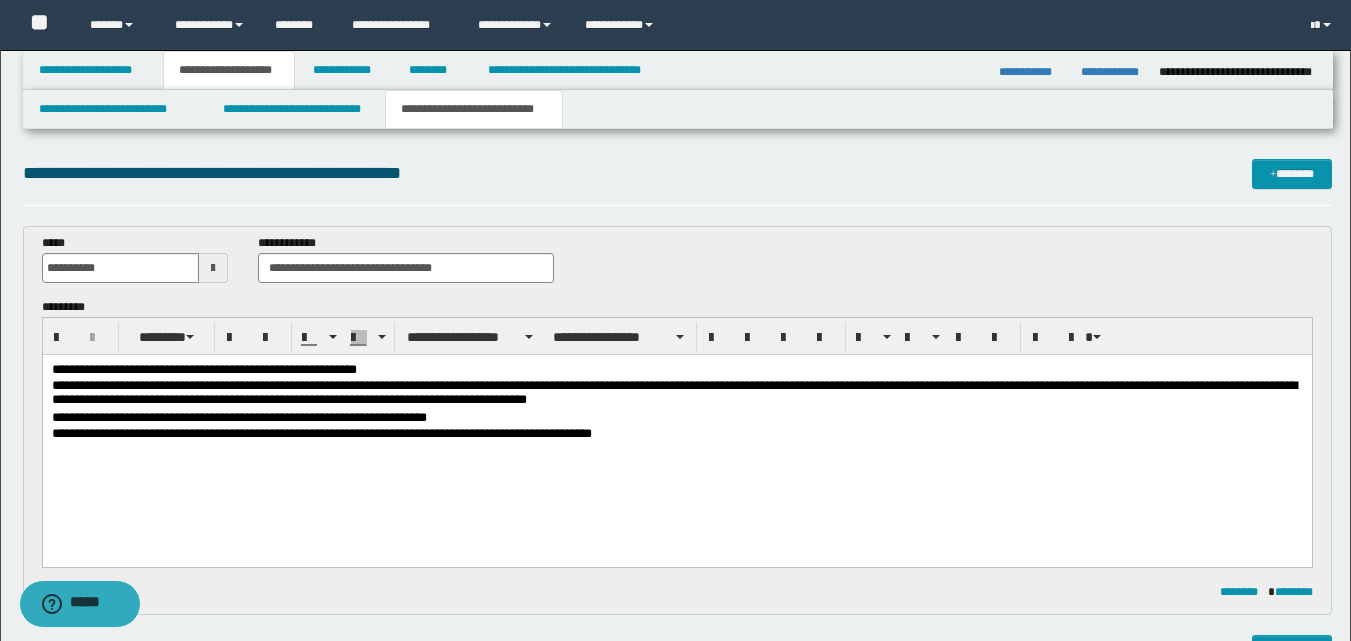 click on "**********" at bounding box center (676, 435) 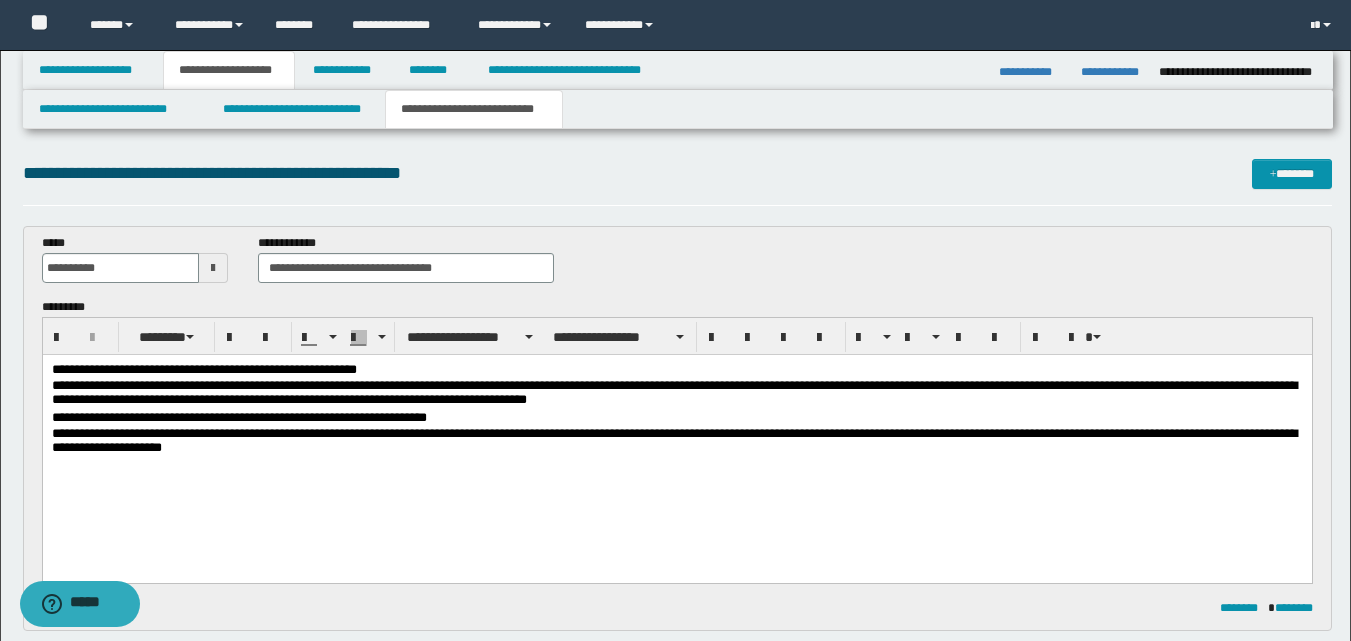 click on "**********" at bounding box center (676, 443) 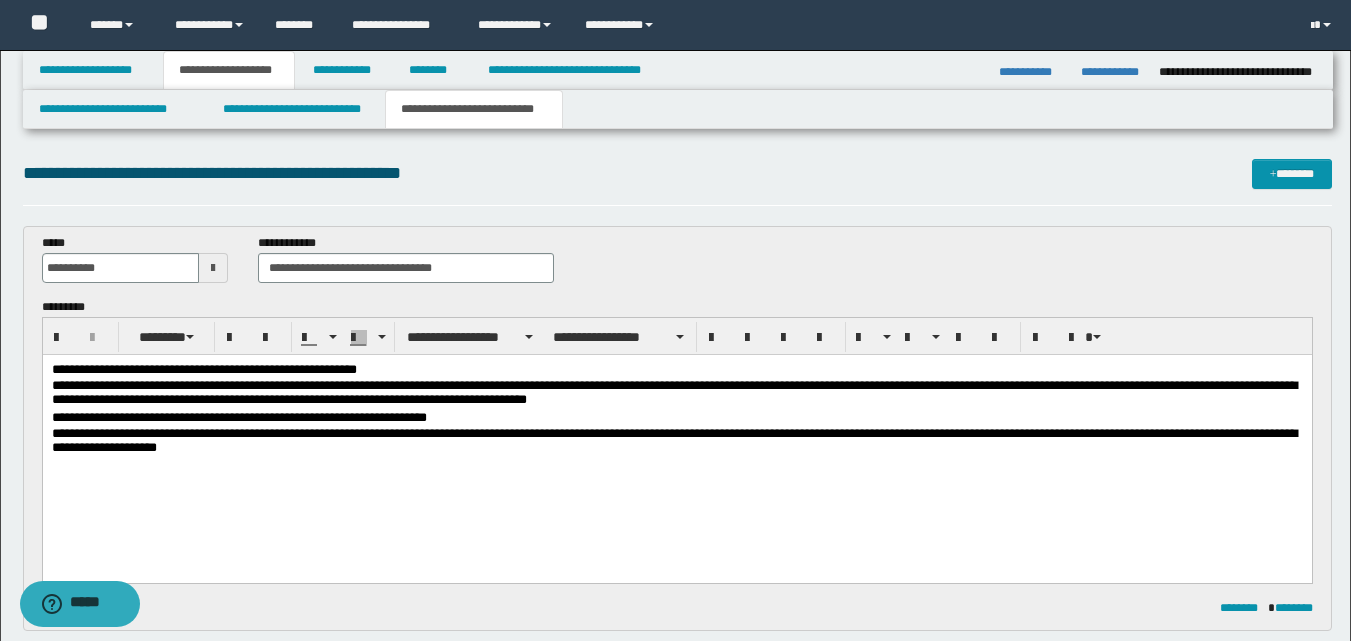 click on "**********" at bounding box center (676, 443) 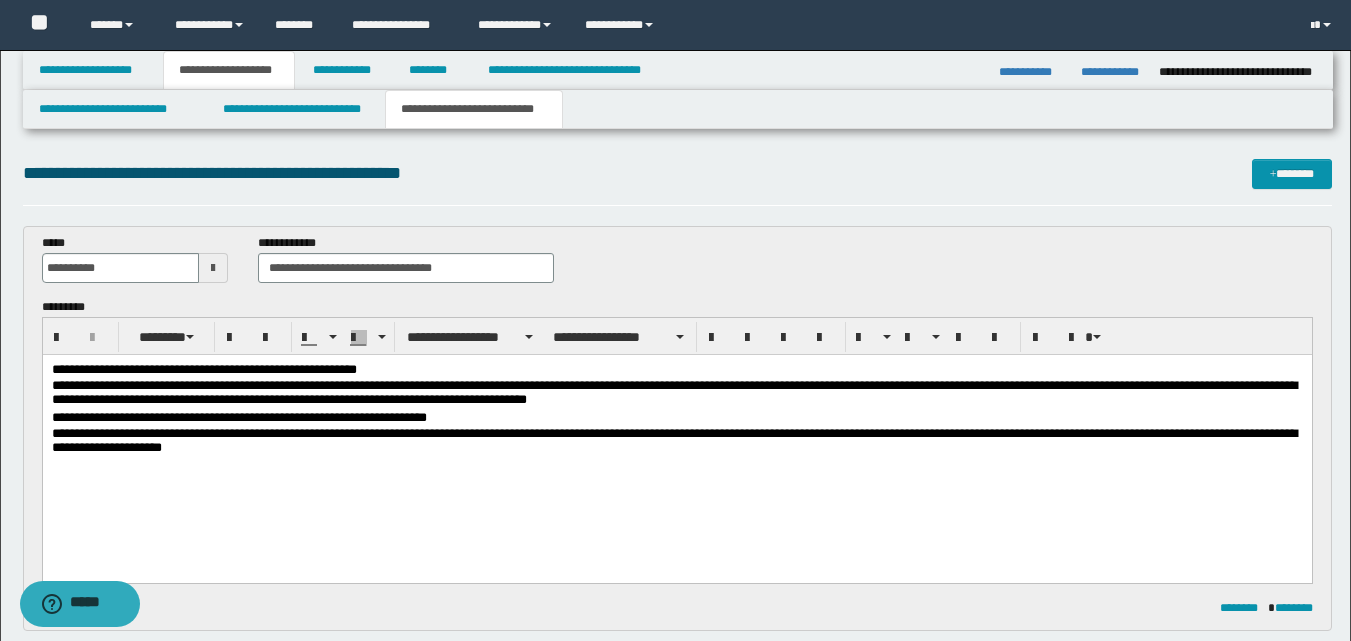 click on "**********" at bounding box center [676, 443] 